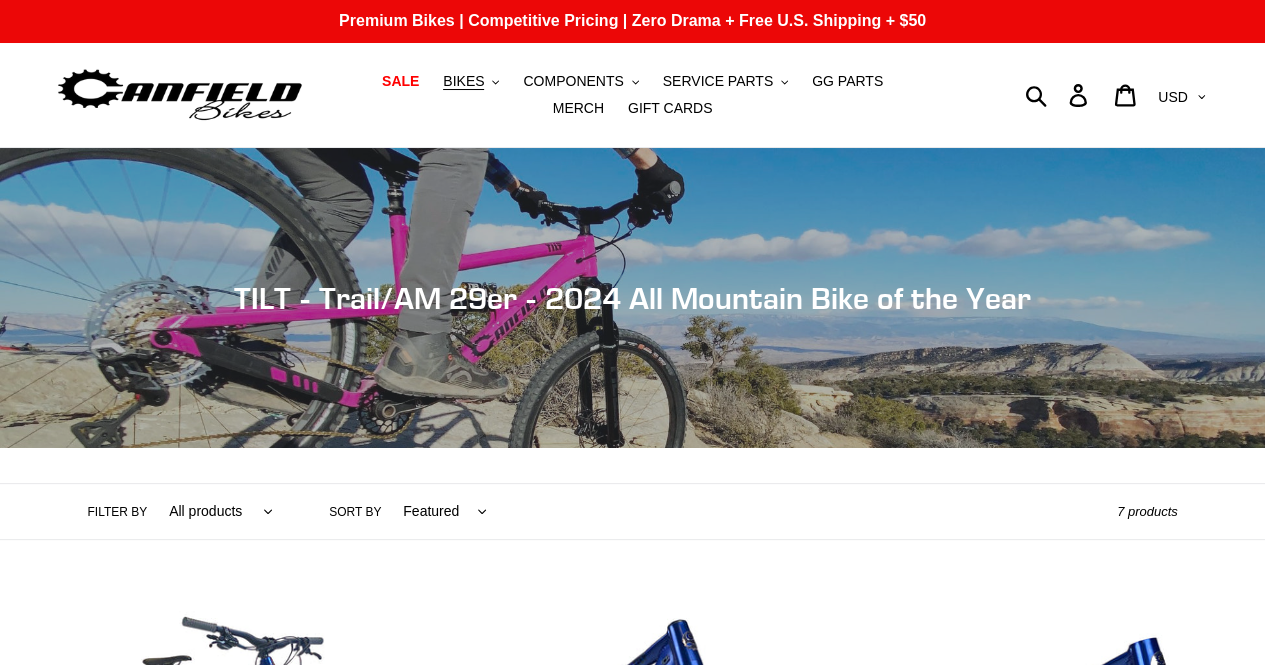 scroll, scrollTop: 241, scrollLeft: 0, axis: vertical 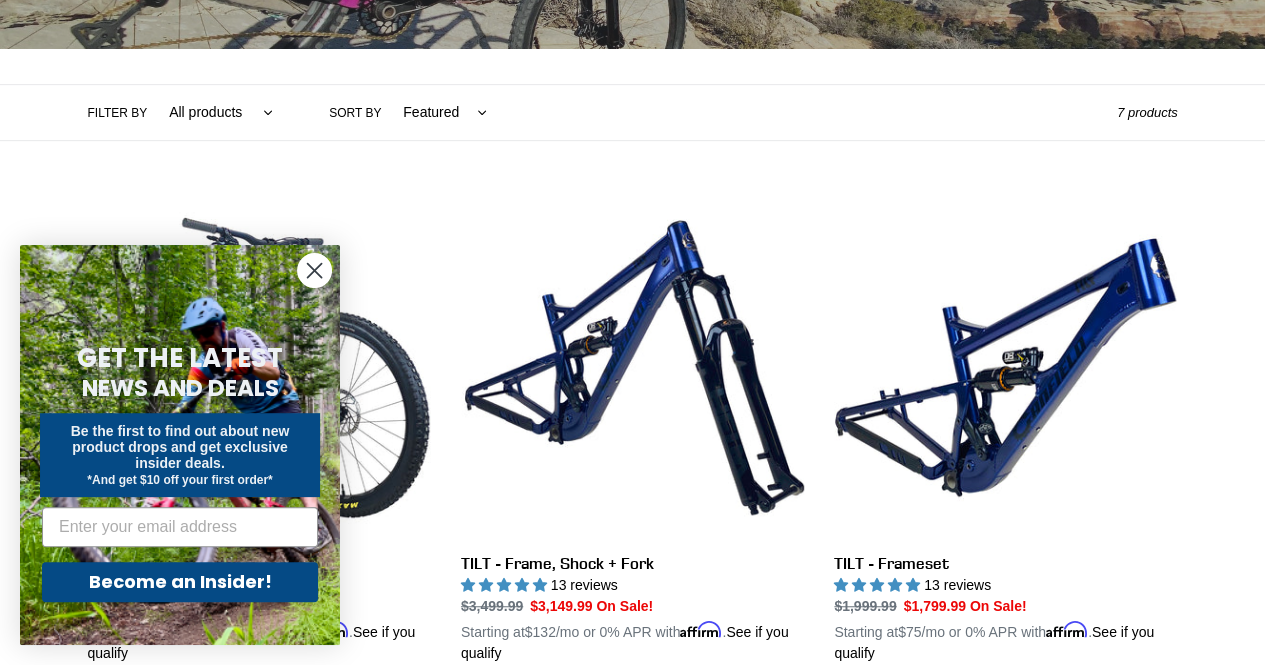 click 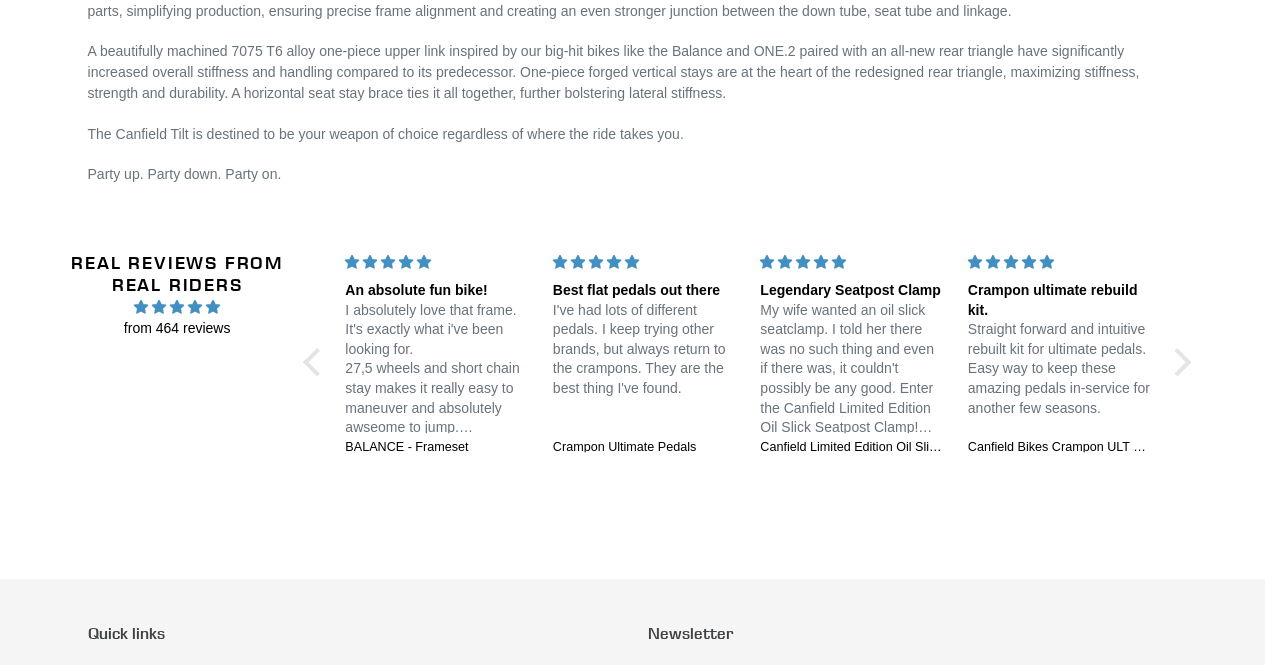 scroll, scrollTop: 4670, scrollLeft: 0, axis: vertical 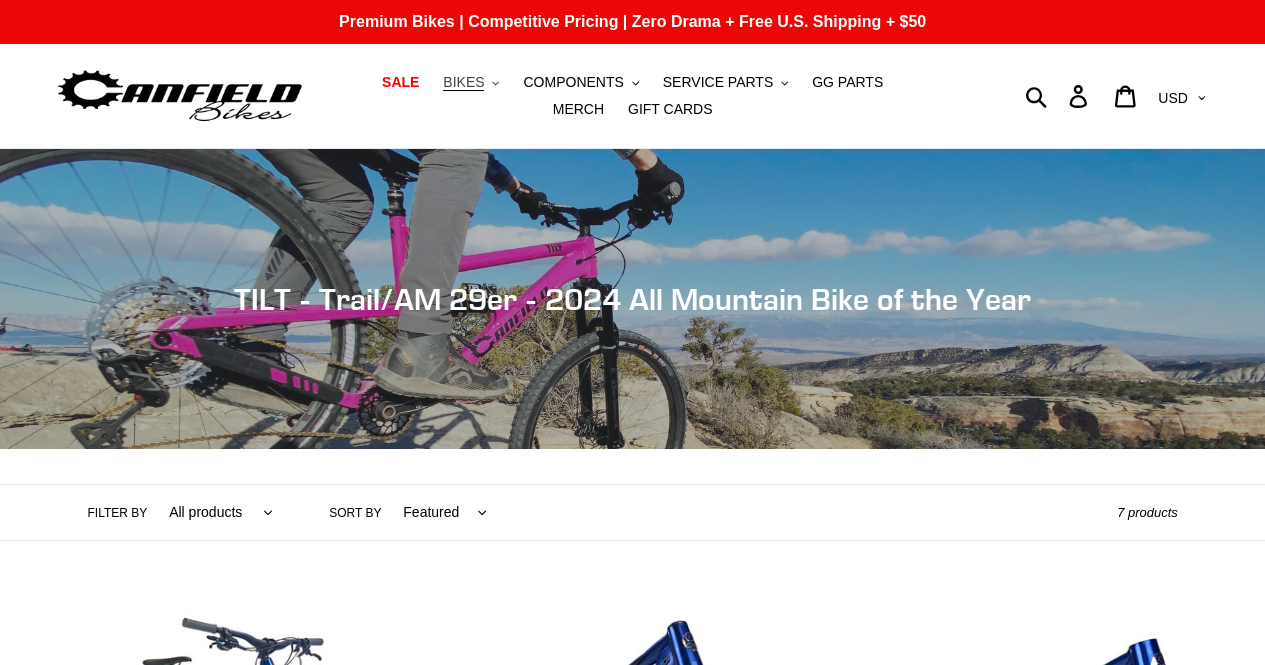 click on "BIKES" at bounding box center (463, 82) 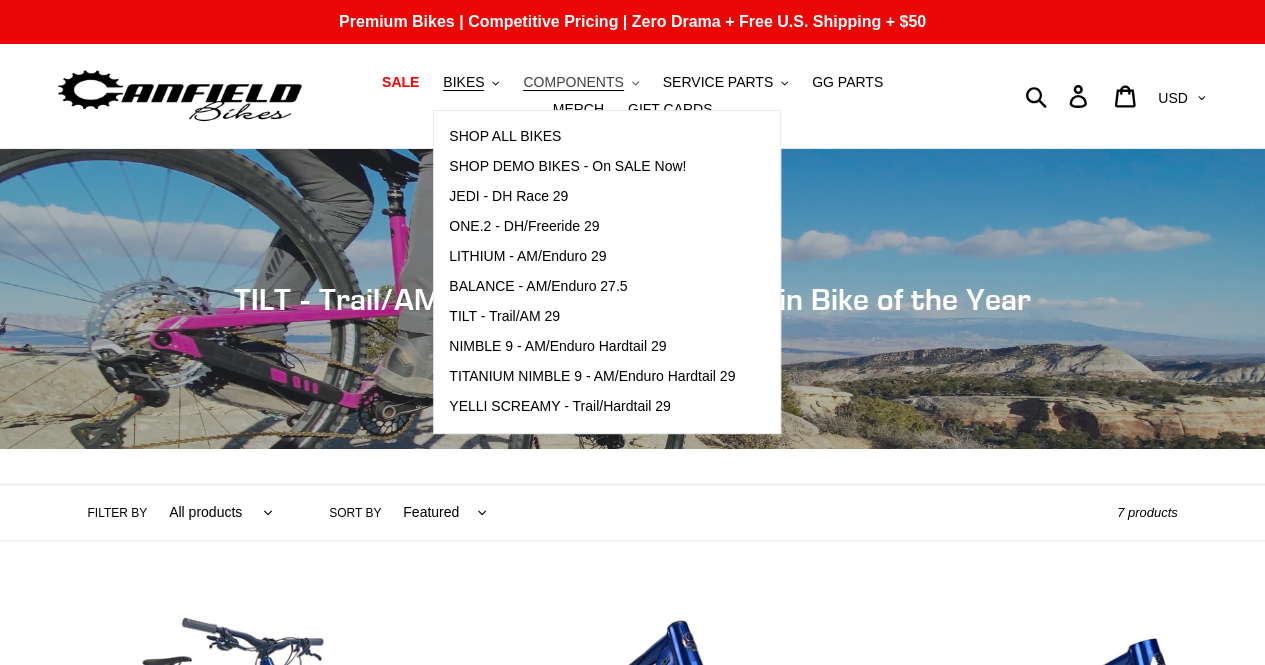 click on "COMPONENTS" at bounding box center [573, 82] 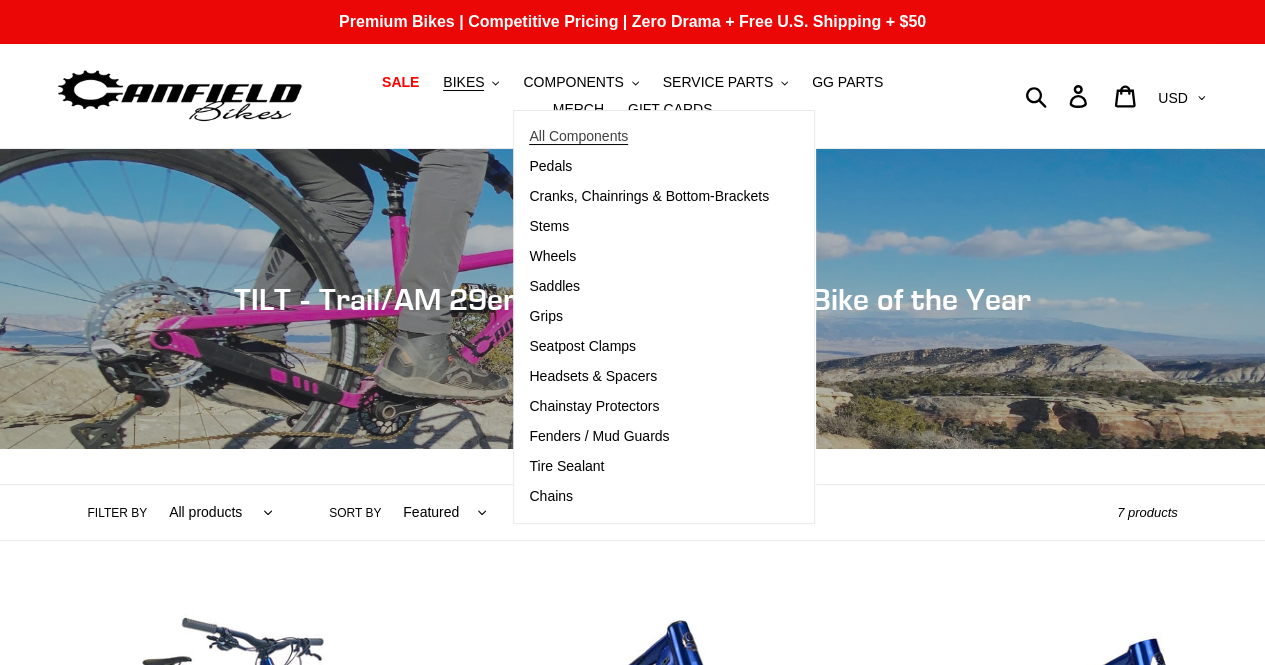 click on "All Components" at bounding box center (578, 136) 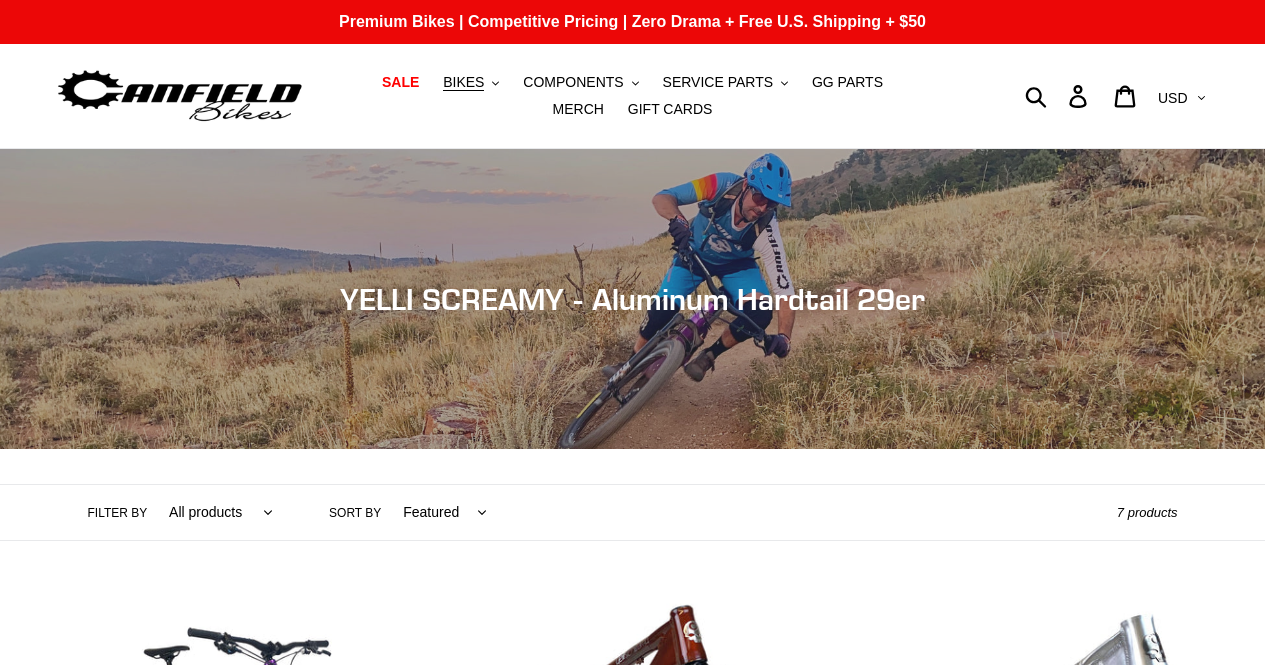 scroll, scrollTop: 0, scrollLeft: 0, axis: both 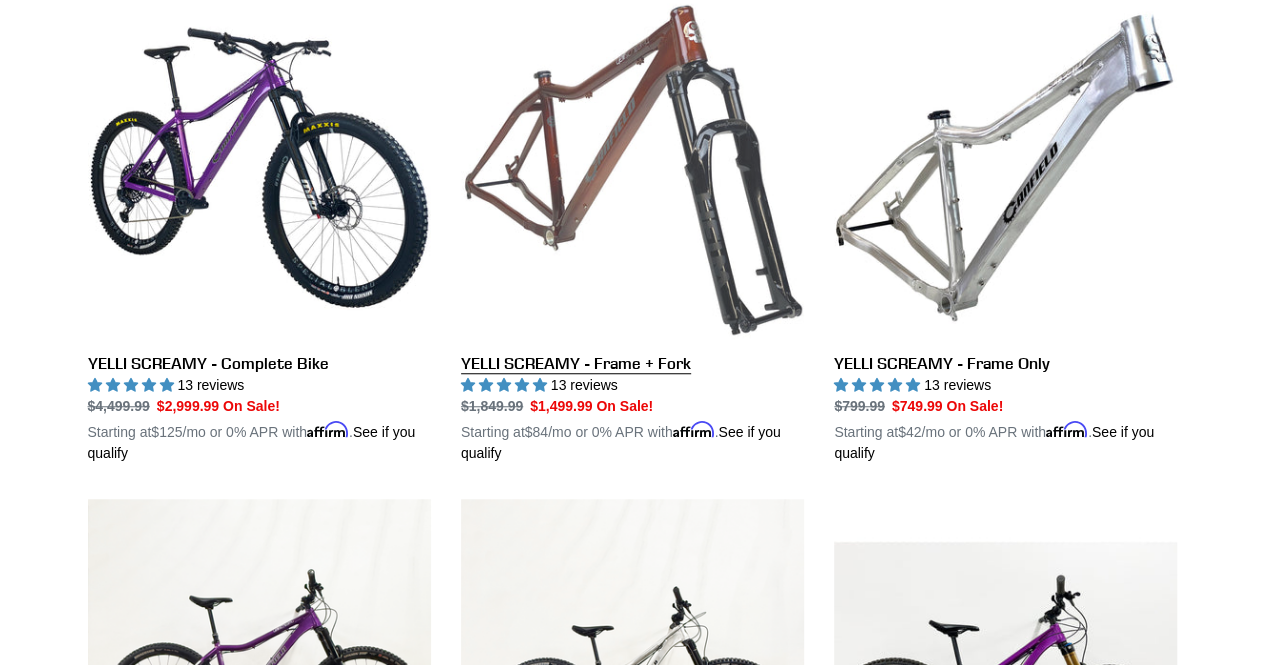 click on "YELLI SCREAMY - Frame + Fork" at bounding box center [632, 230] 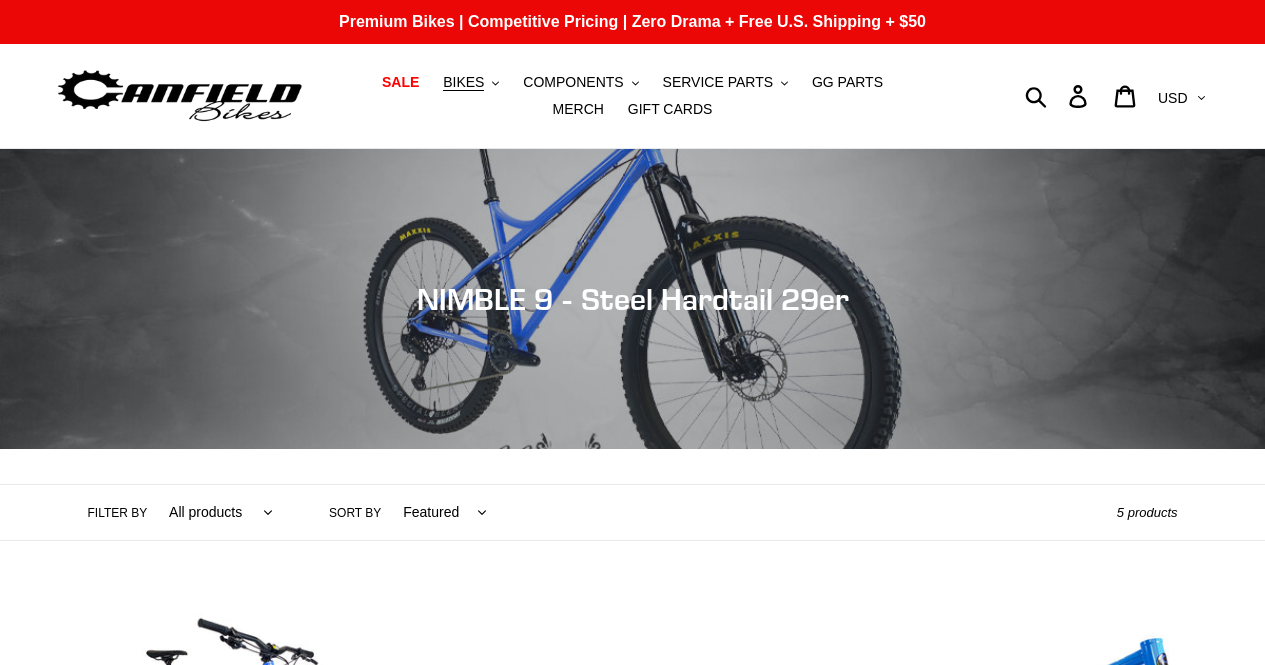 scroll, scrollTop: 0, scrollLeft: 0, axis: both 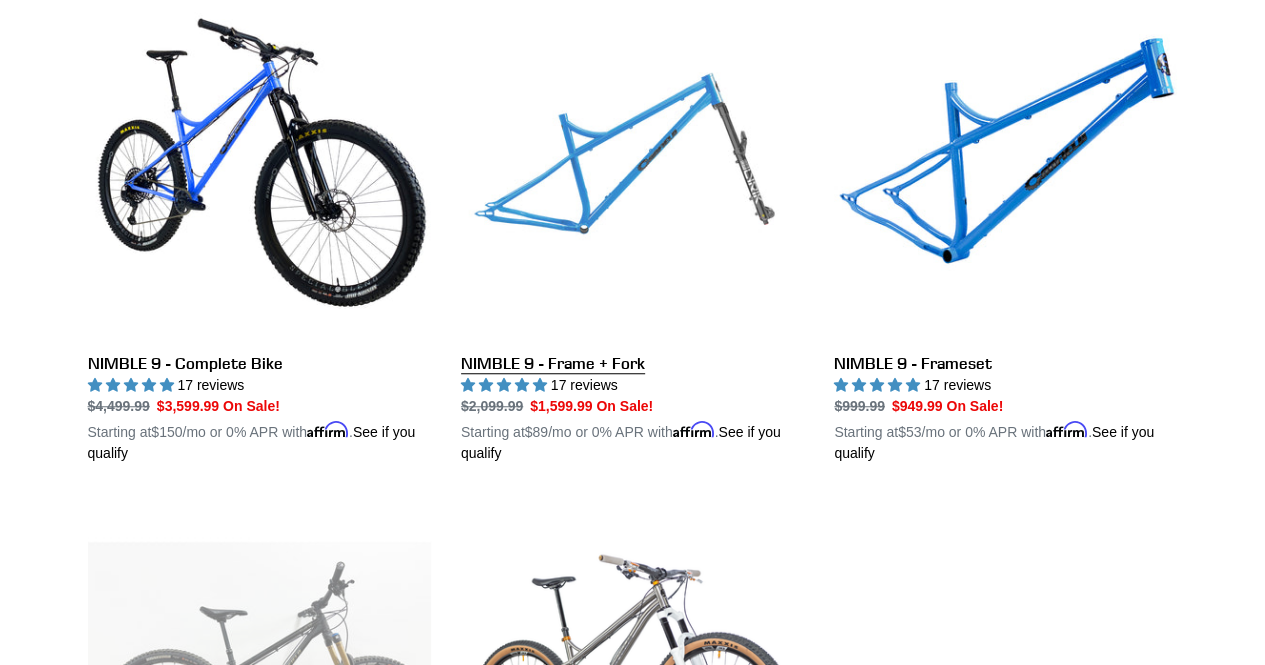 click on "NIMBLE 9 - Frame + Fork" at bounding box center [632, 230] 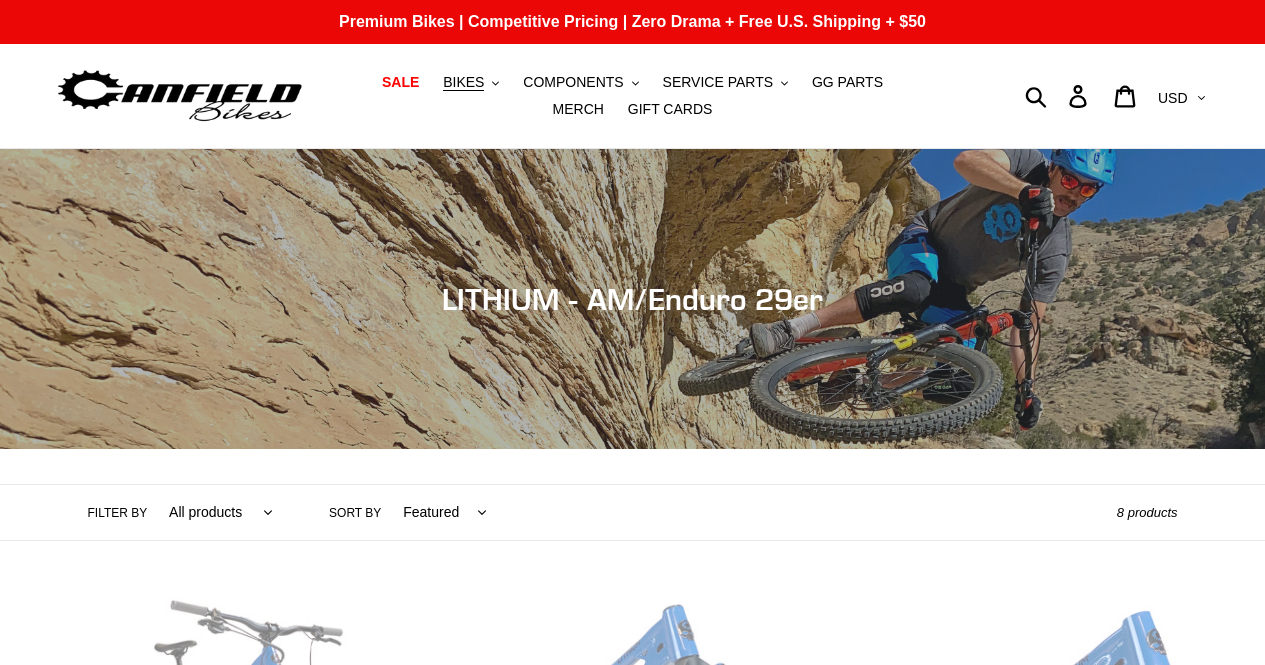 scroll, scrollTop: 0, scrollLeft: 0, axis: both 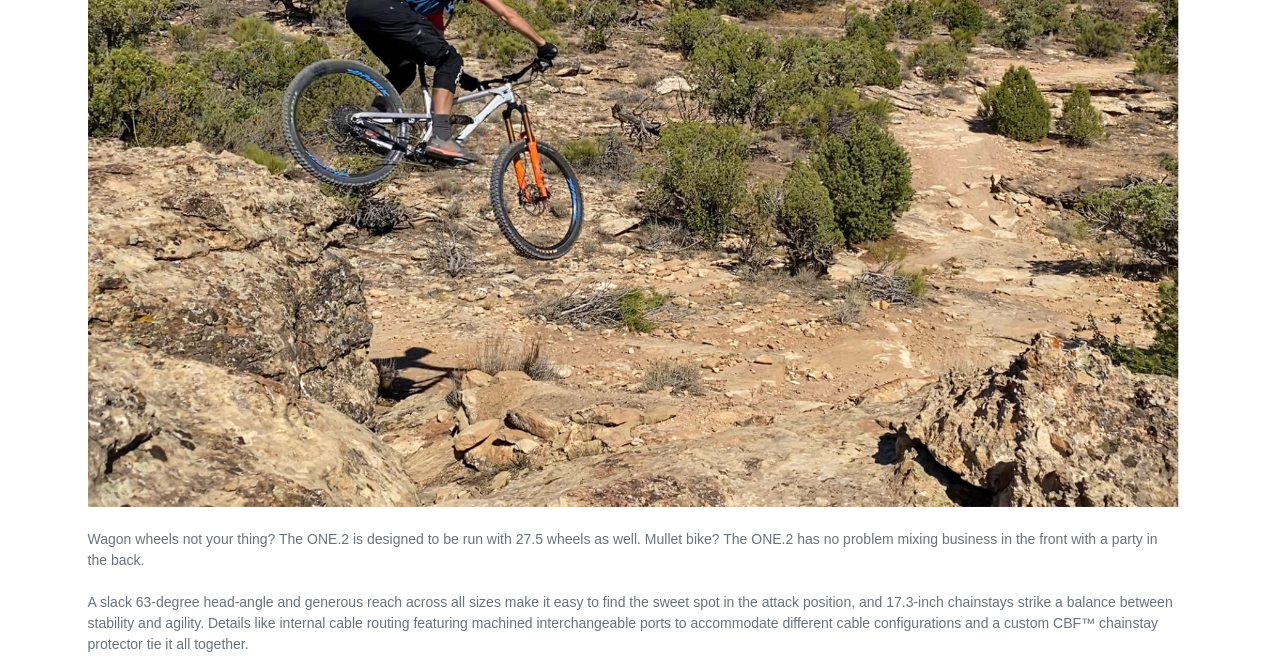 drag, startPoint x: 706, startPoint y: 318, endPoint x: 580, endPoint y: 557, distance: 270.17957 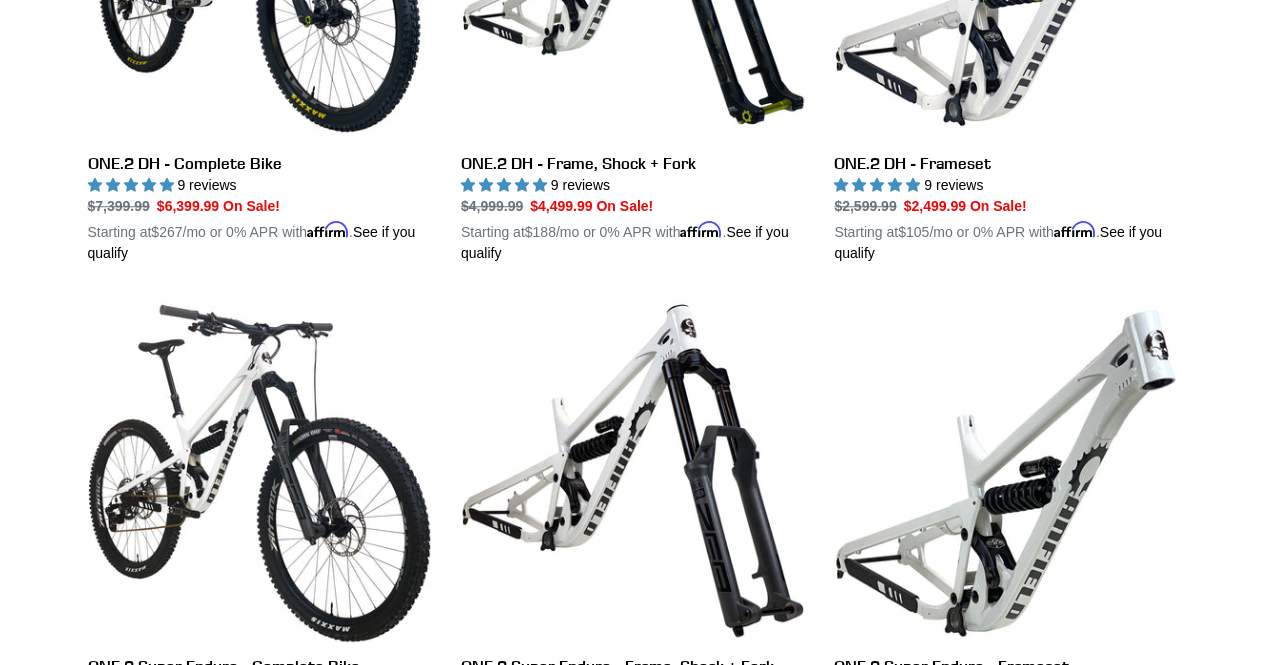 scroll, scrollTop: 1000, scrollLeft: 0, axis: vertical 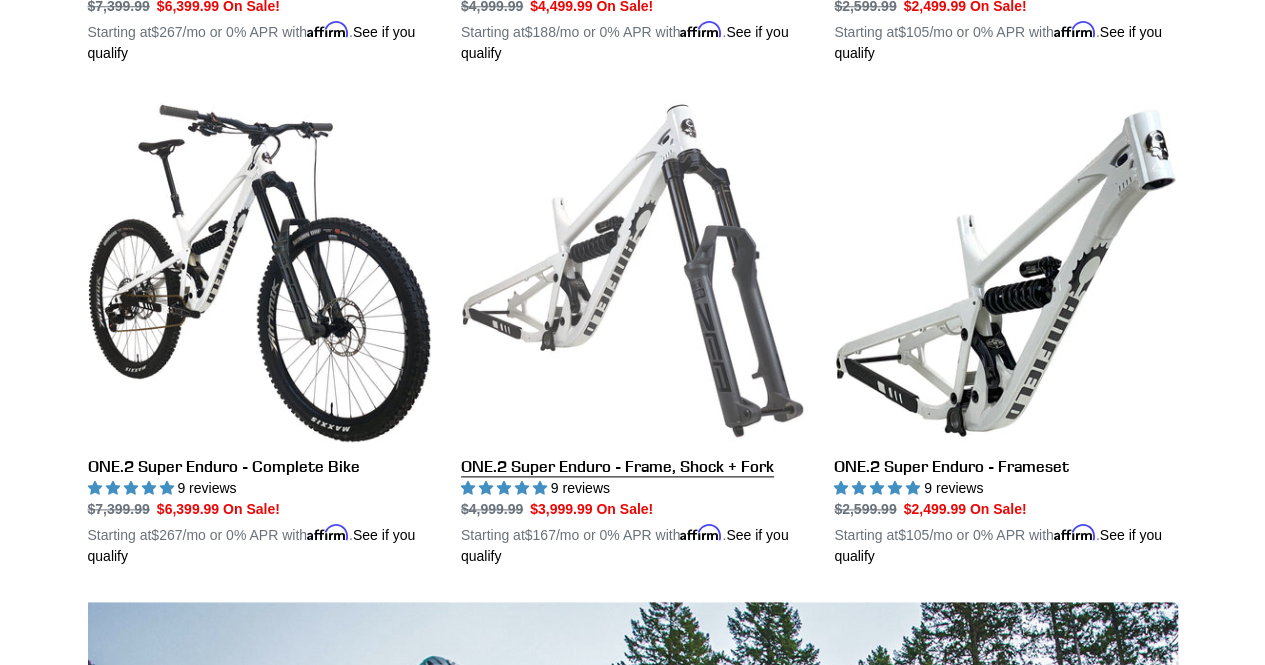 click on "ONE.2 Super Enduro - Frame, Shock + Fork" at bounding box center [632, 333] 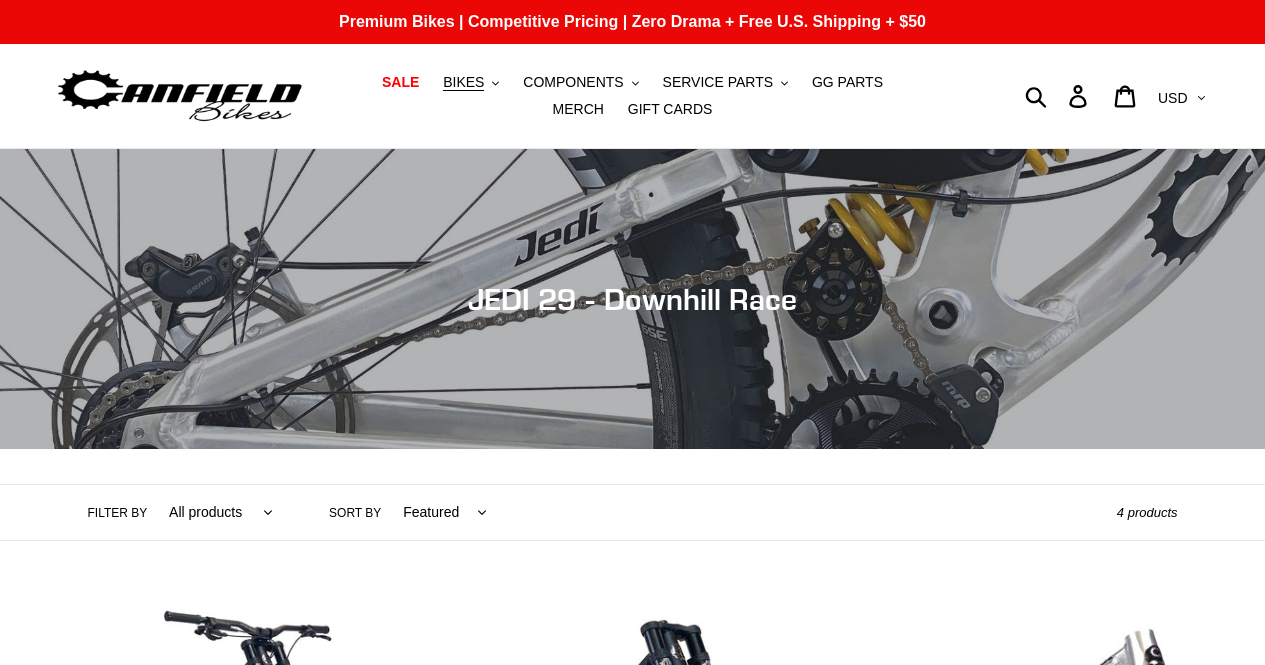 scroll, scrollTop: 0, scrollLeft: 0, axis: both 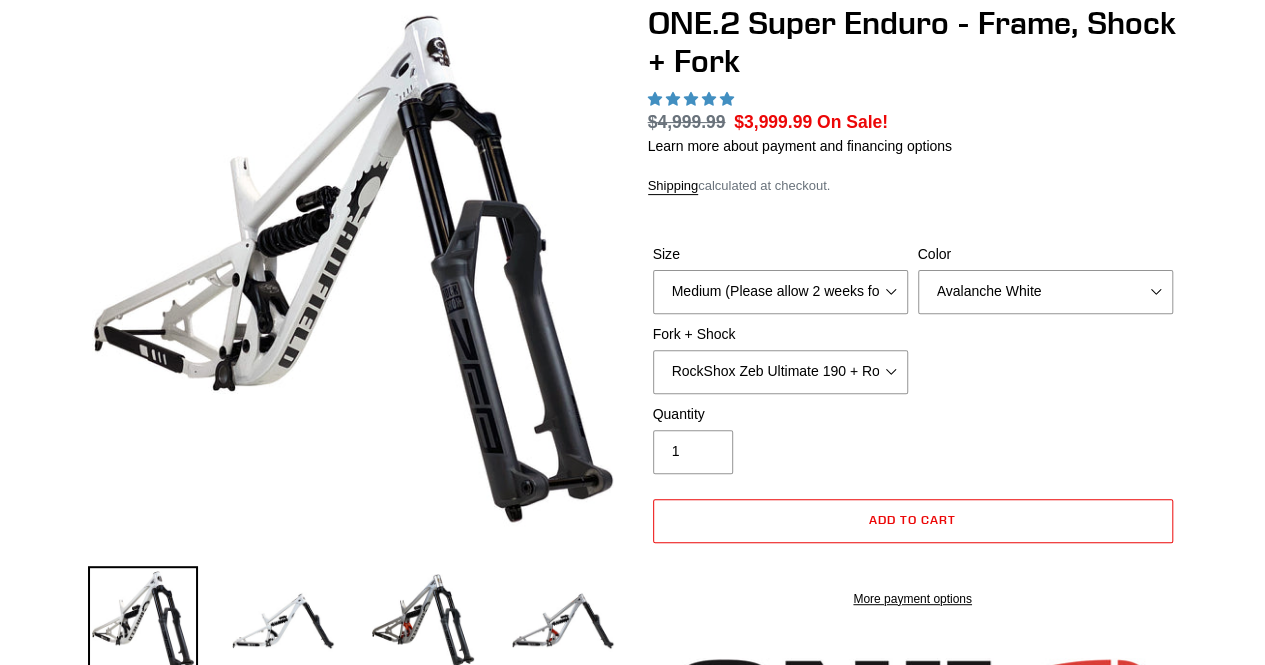 select on "highest-rating" 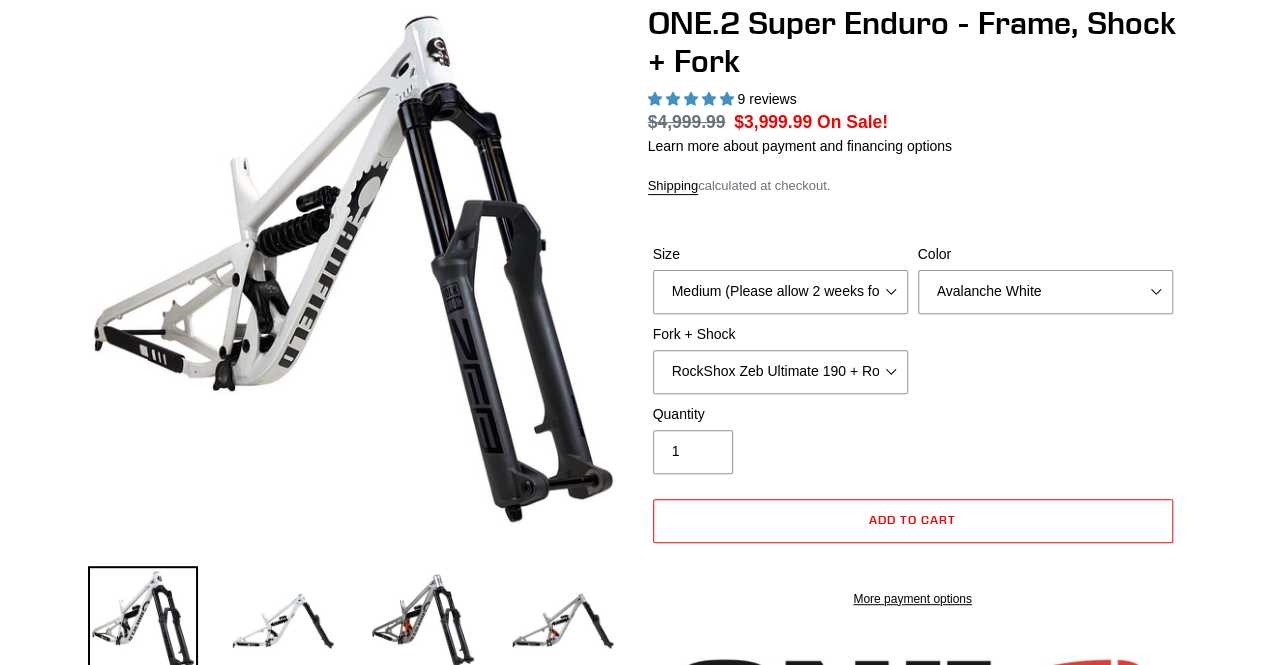 scroll, scrollTop: 200, scrollLeft: 0, axis: vertical 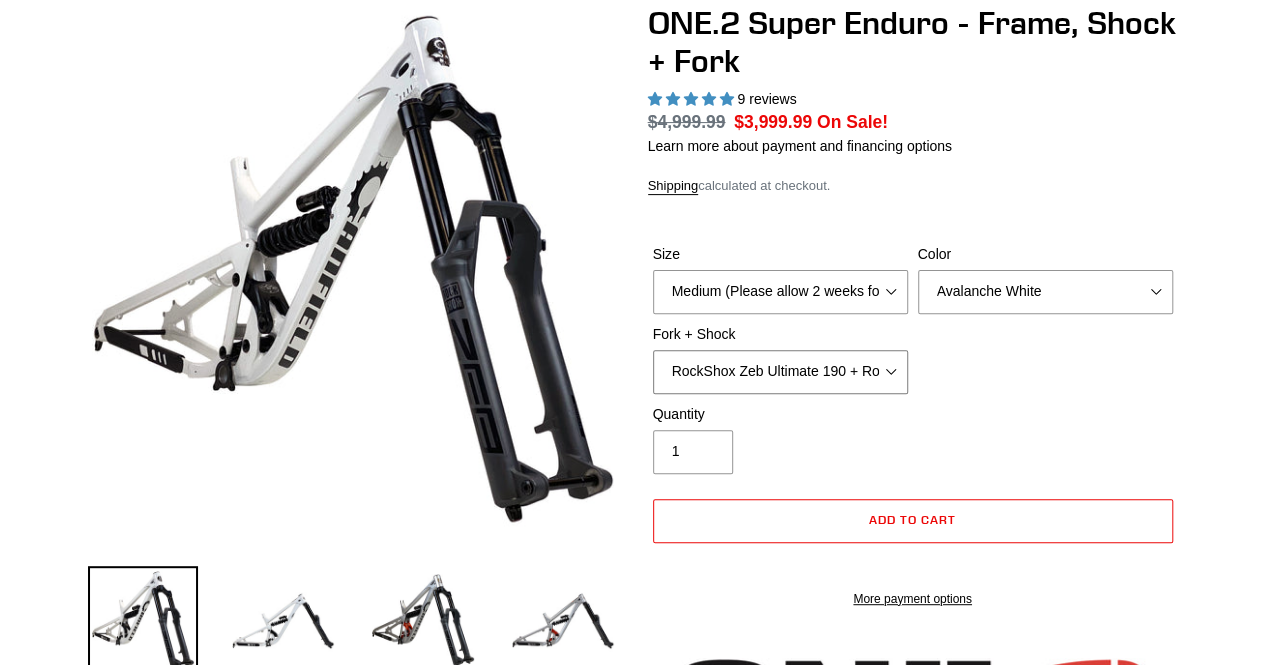 click on "RockShox Zeb Ultimate 190 + RockShox Vivid UltDH Coil 250x70" at bounding box center [780, 372] 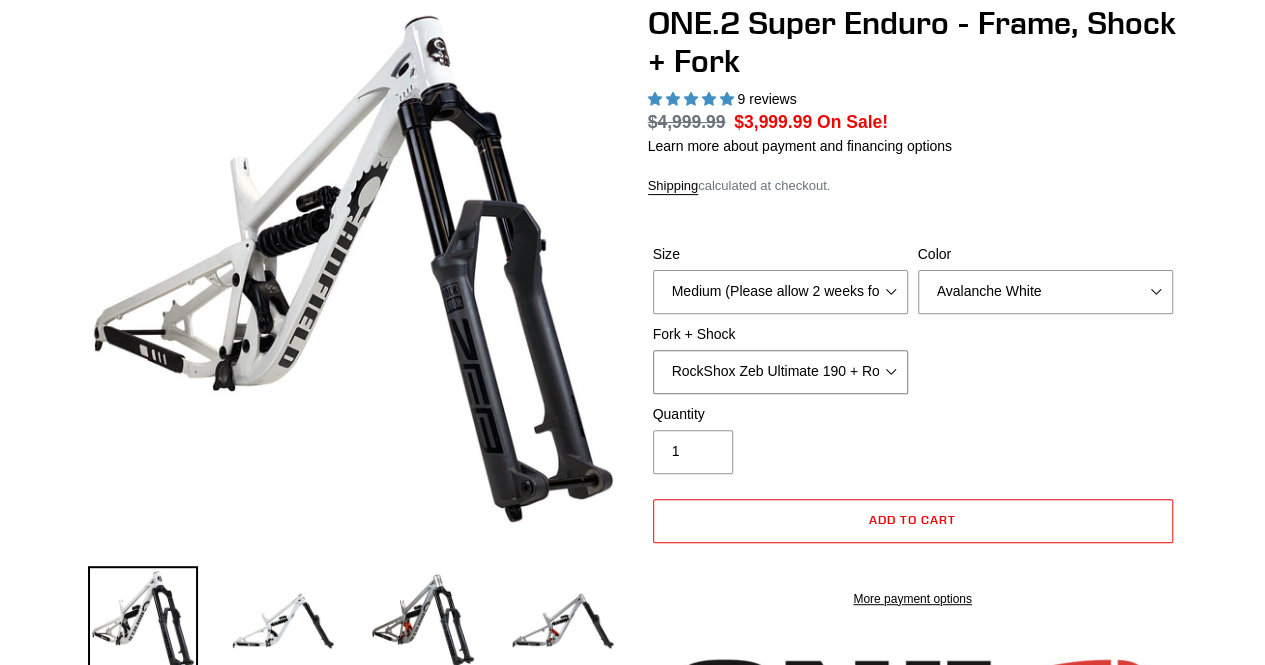 click on "RockShox Zeb Ultimate 190 + RockShox Vivid UltDH Coil 250x70" at bounding box center (780, 372) 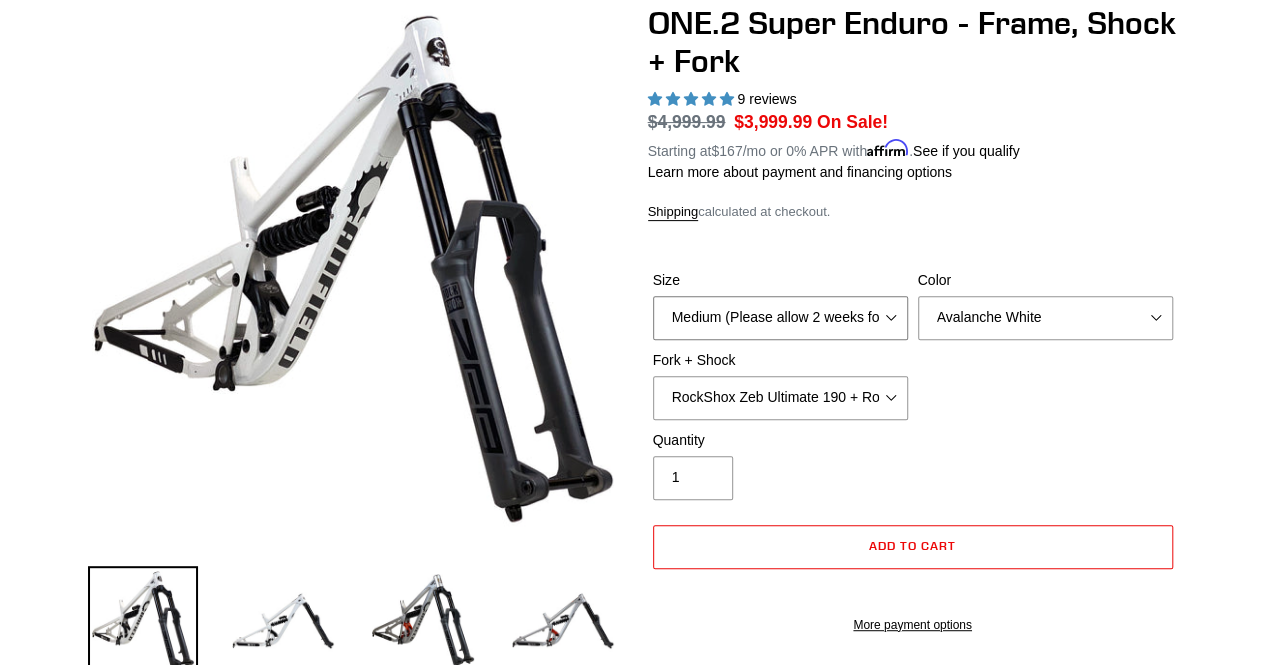 click on "Medium (Please allow 2 weeks for delivery)
Large (Sold Out)" at bounding box center [780, 318] 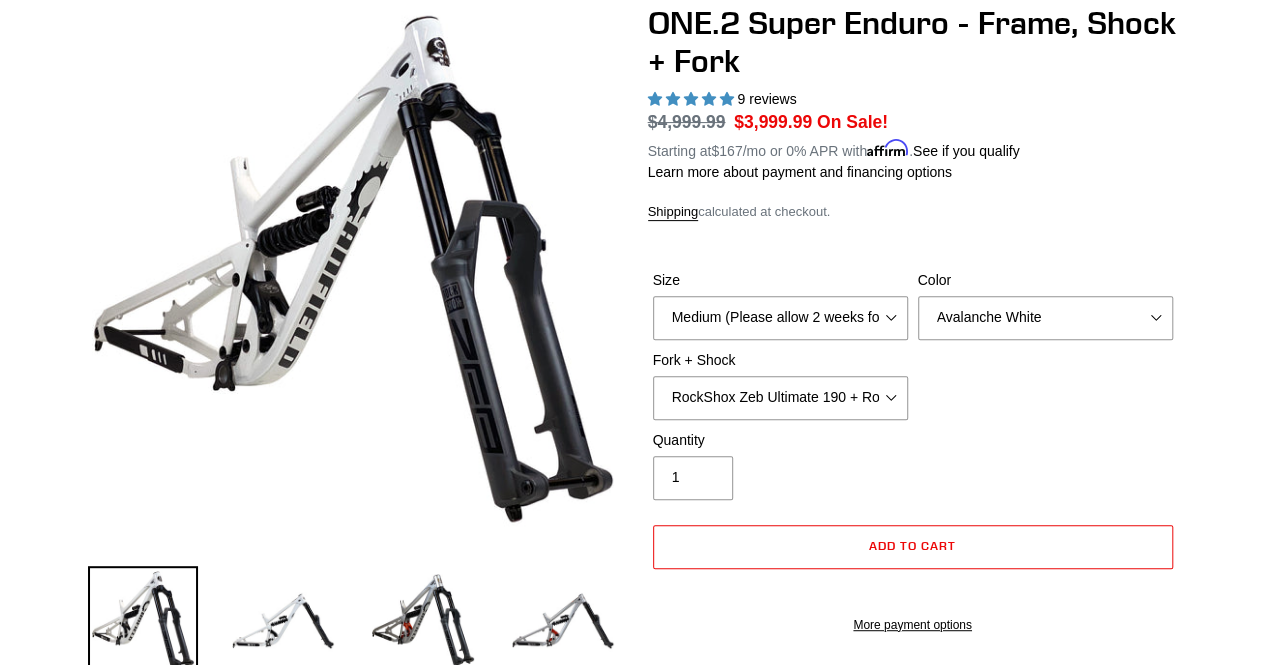 click on "Size
Medium (Please allow 2 weeks for delivery)
Large (Sold Out)
Color
Avalanche White
Bentonite Grey
Fork + Shock
RockShox Zeb Ultimate 190 + RockShox Vivid UltDH Coil 250x70" at bounding box center [913, 350] 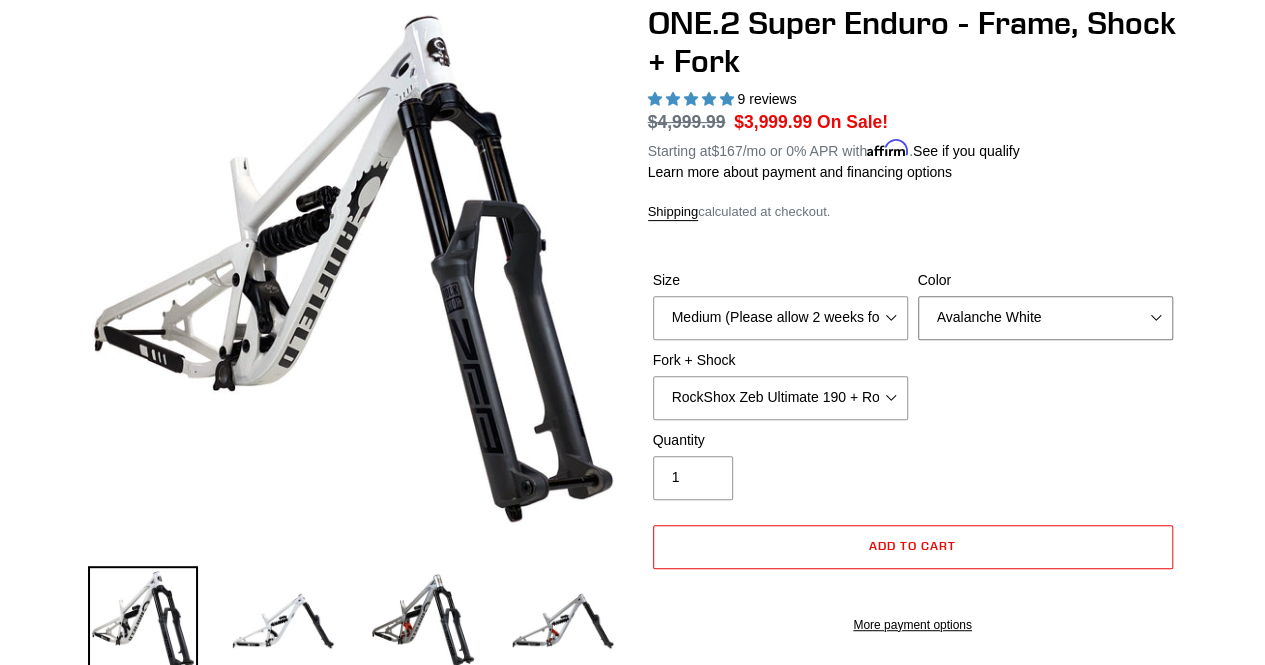 click on "Avalanche White
Bentonite Grey" at bounding box center (1045, 318) 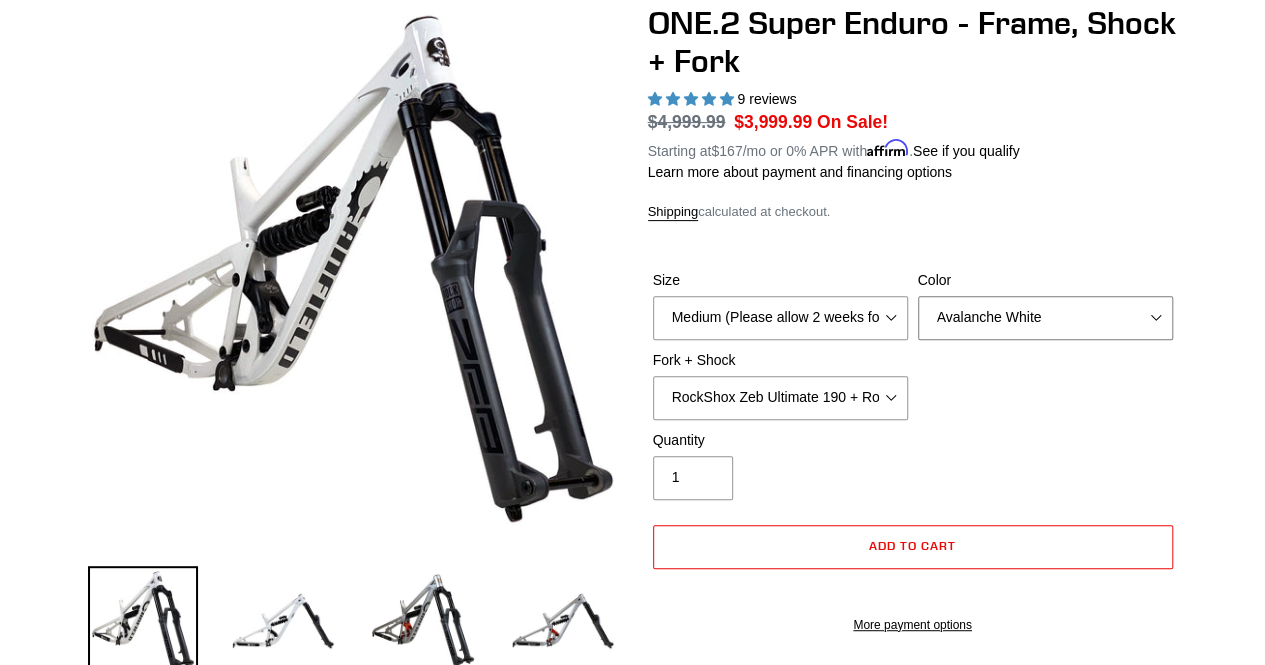 select on "Bentonite Grey" 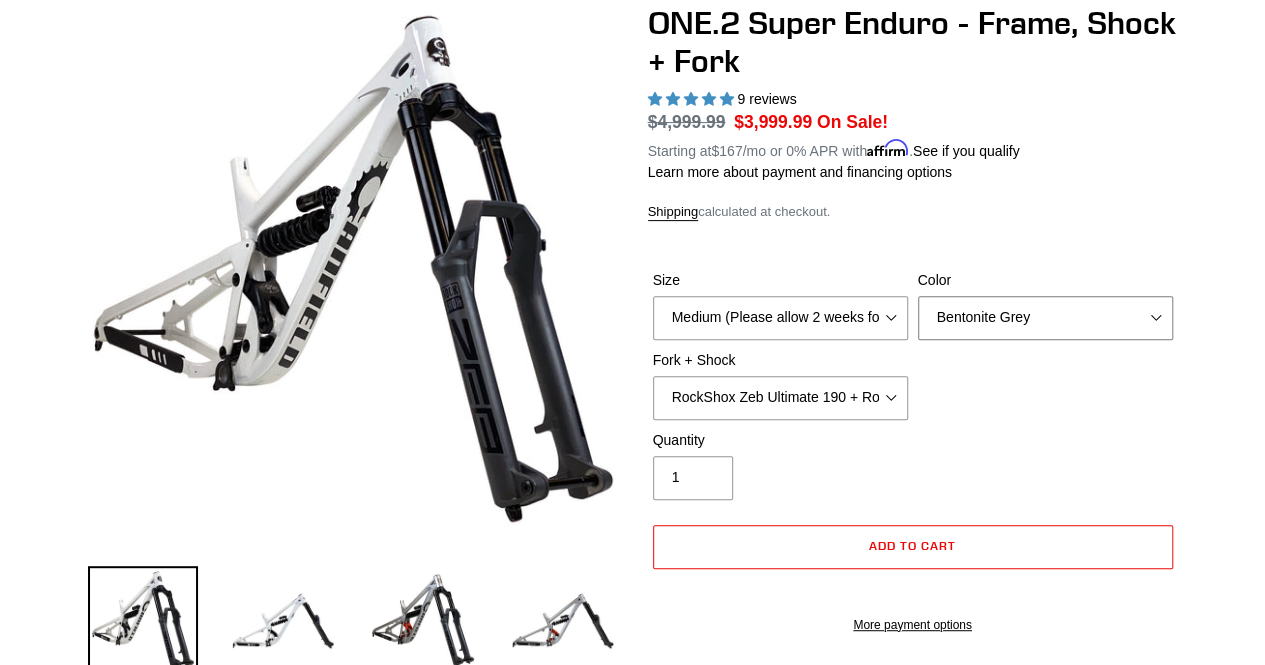 click on "Avalanche White
Bentonite Grey" at bounding box center [1045, 318] 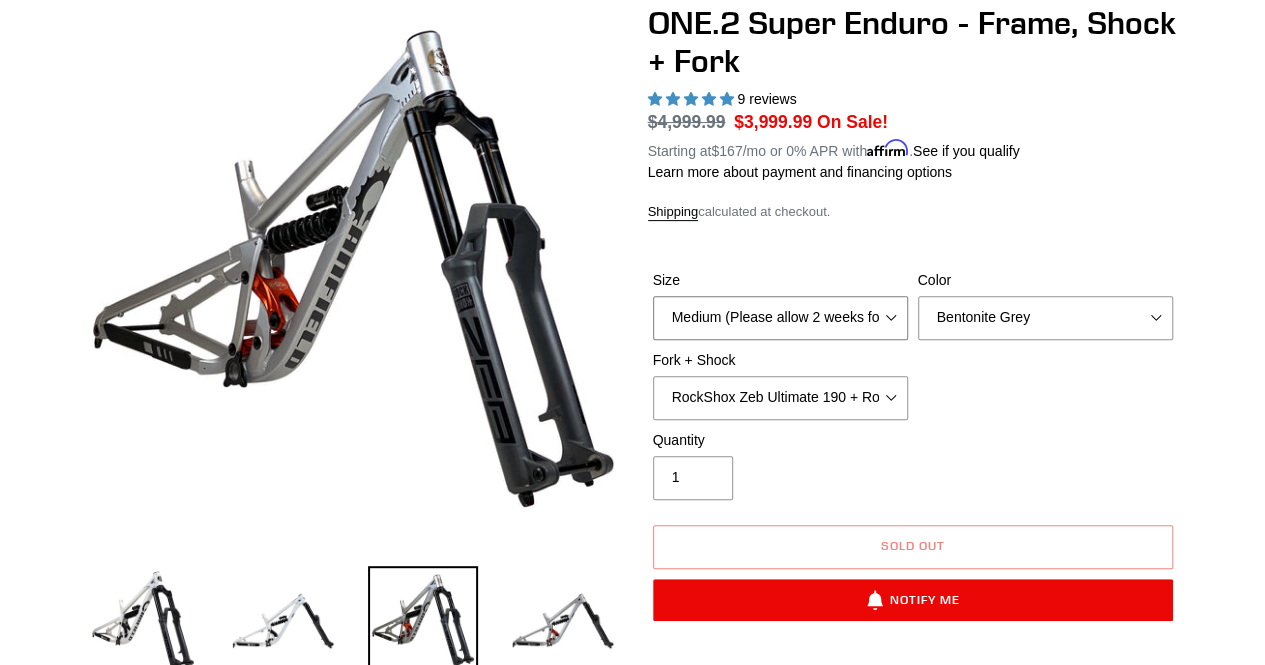 click on "Medium (Please allow 2 weeks for delivery)
Large (Sold Out)" at bounding box center [780, 318] 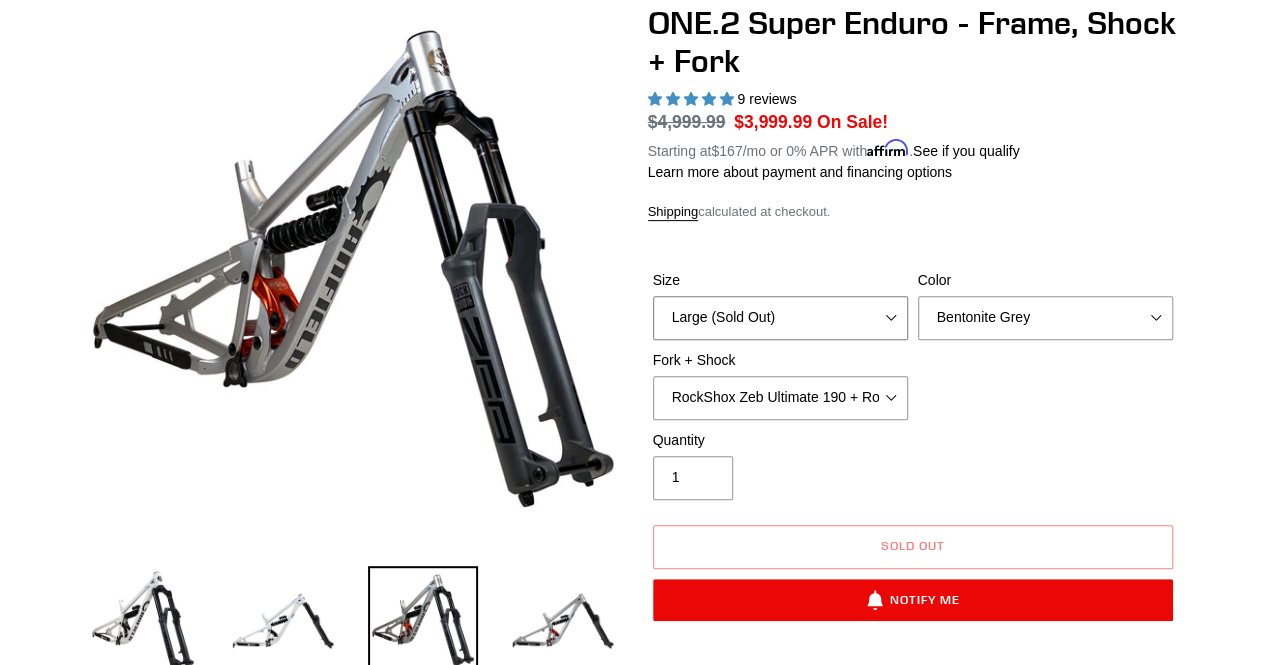 click on "Medium (Please allow 2 weeks for delivery)
Large (Sold Out)" at bounding box center [780, 318] 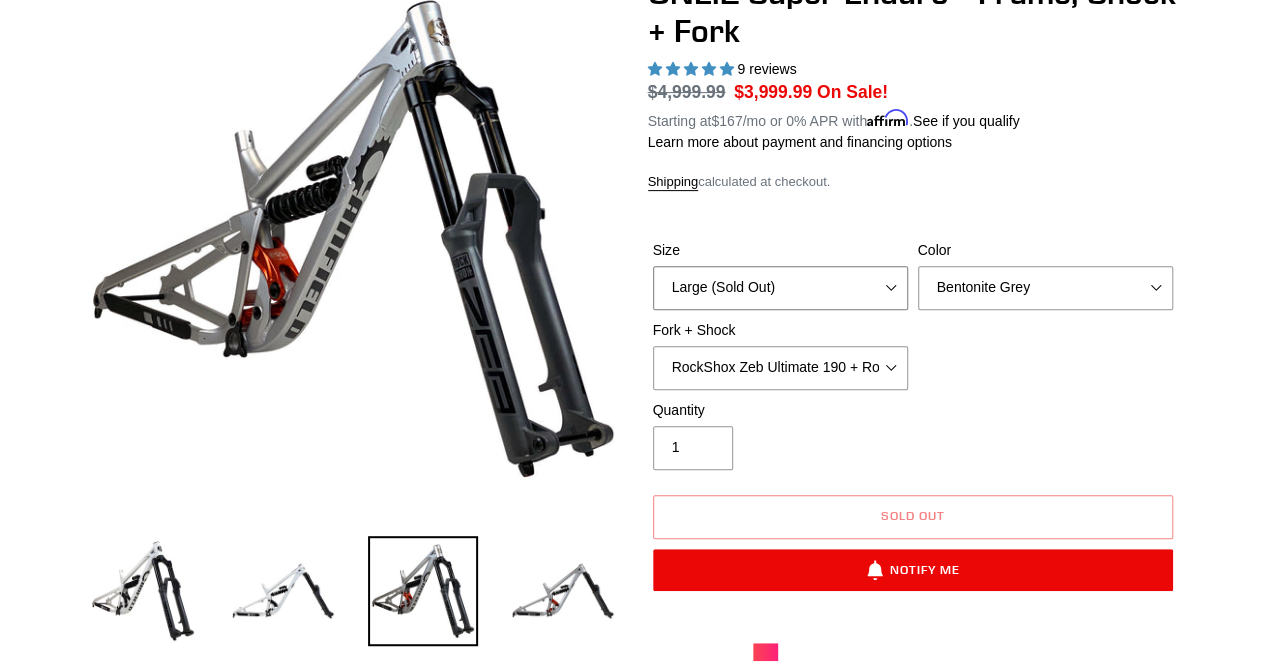 scroll, scrollTop: 300, scrollLeft: 0, axis: vertical 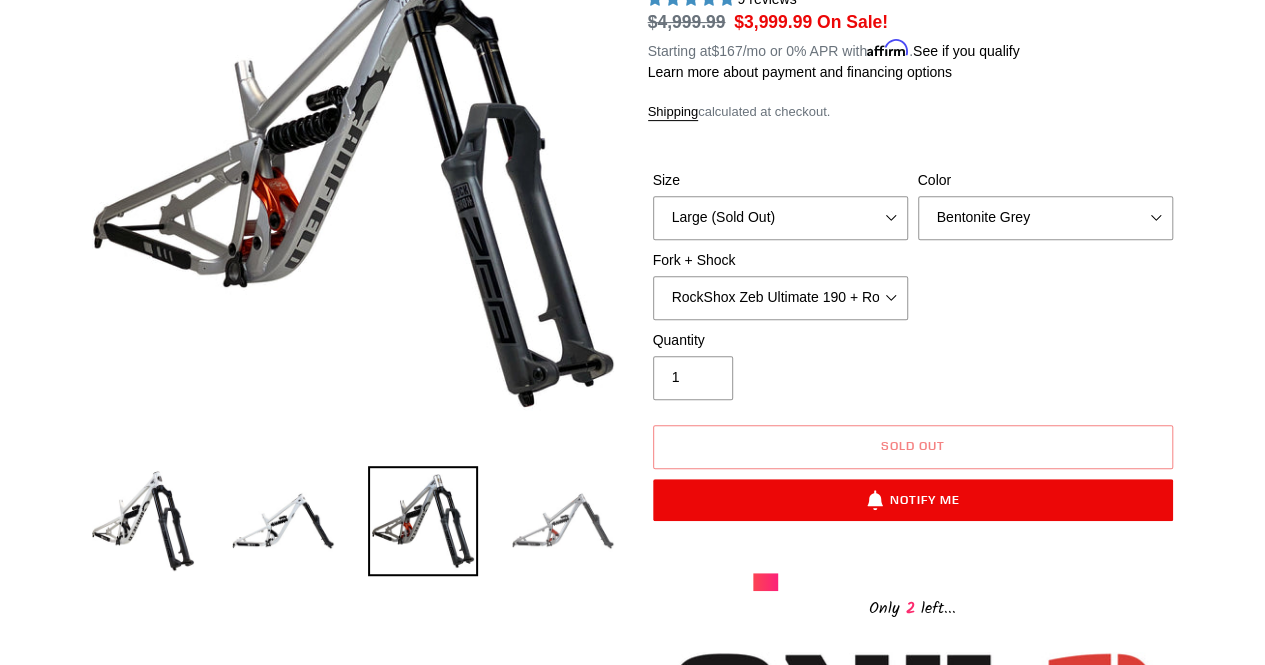 click at bounding box center [563, 521] 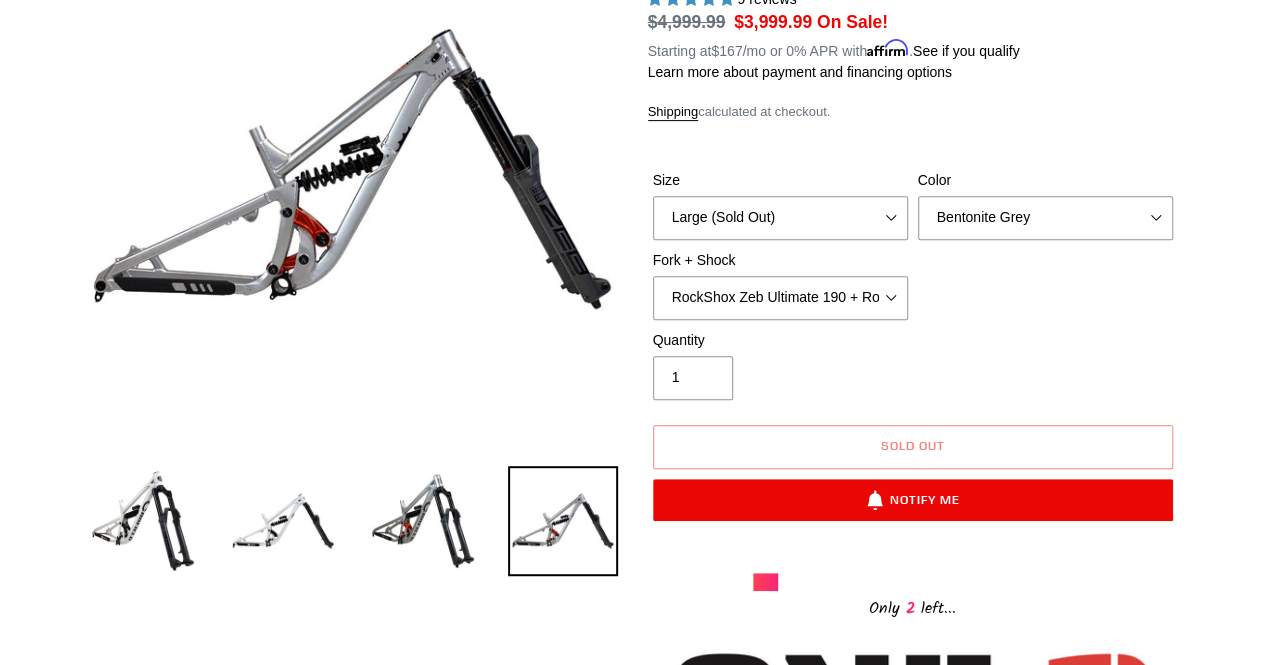 drag, startPoint x: 592, startPoint y: 495, endPoint x: 670, endPoint y: 541, distance: 90.55385 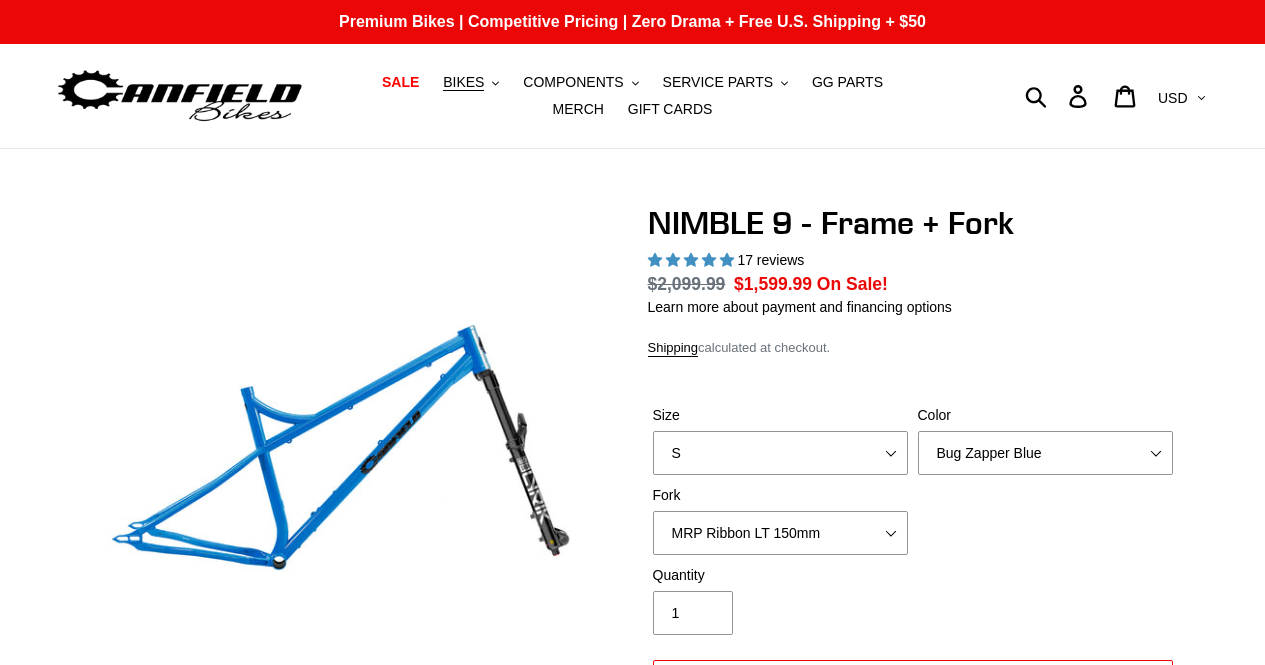 select on "highest-rating" 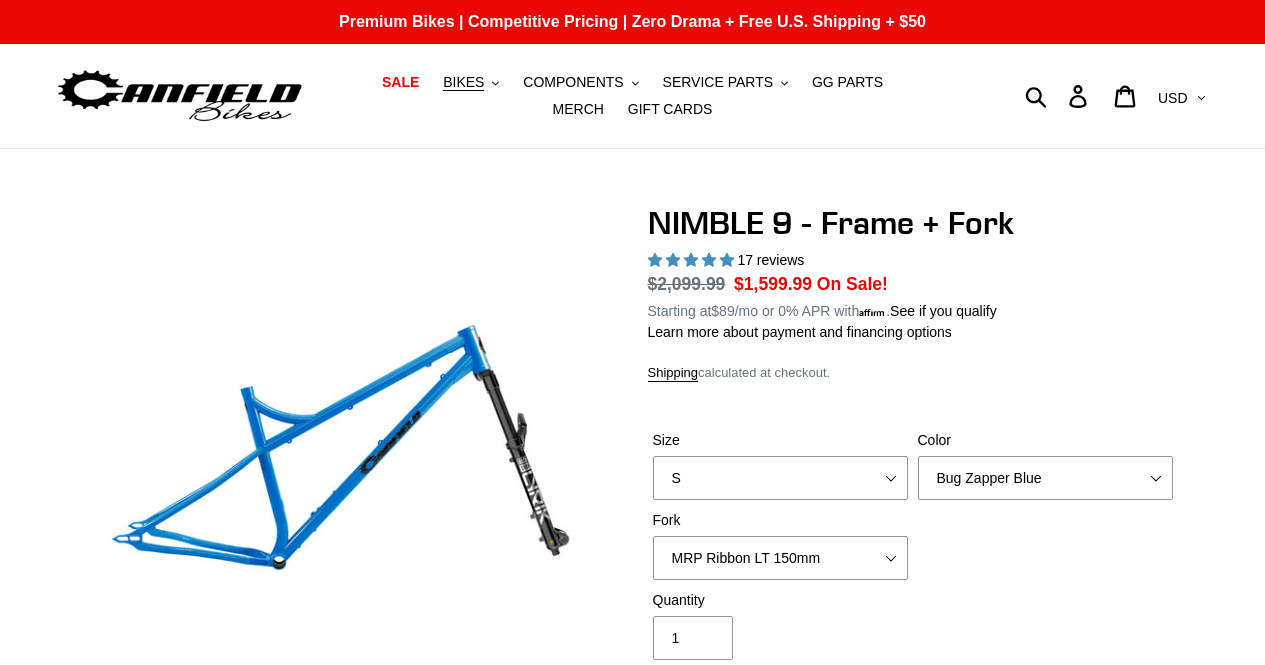 scroll, scrollTop: 0, scrollLeft: 0, axis: both 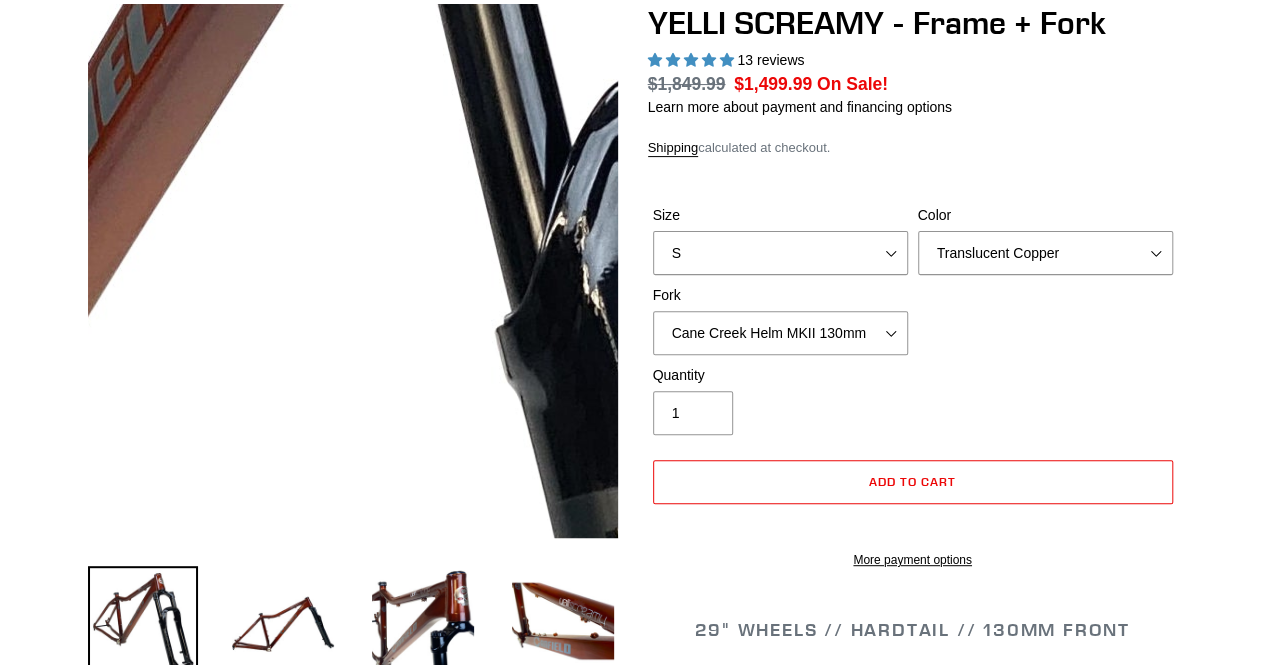 select on "highest-rating" 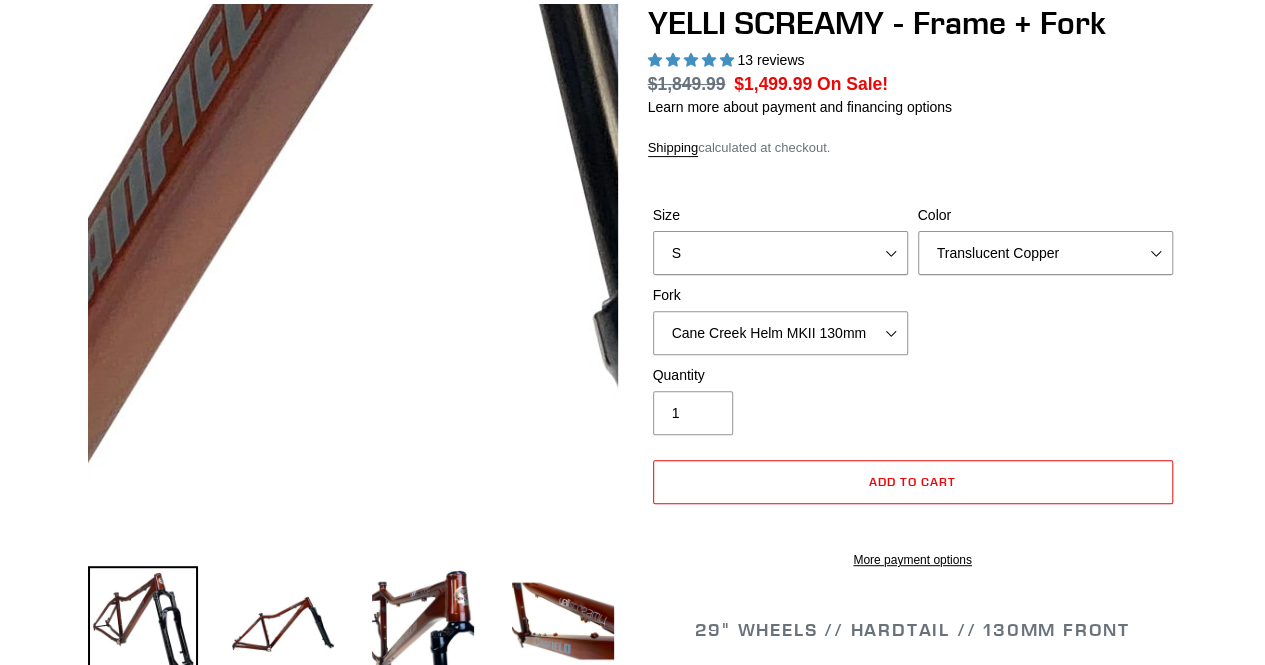 scroll, scrollTop: 0, scrollLeft: 0, axis: both 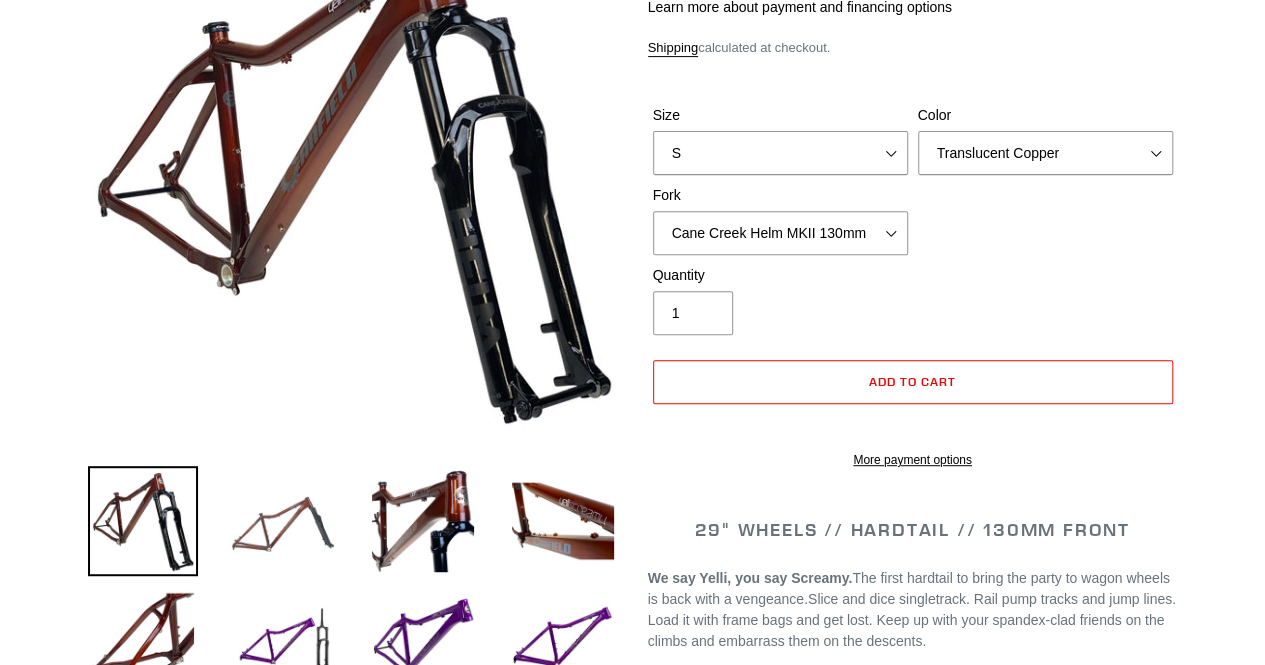 click at bounding box center [283, 521] 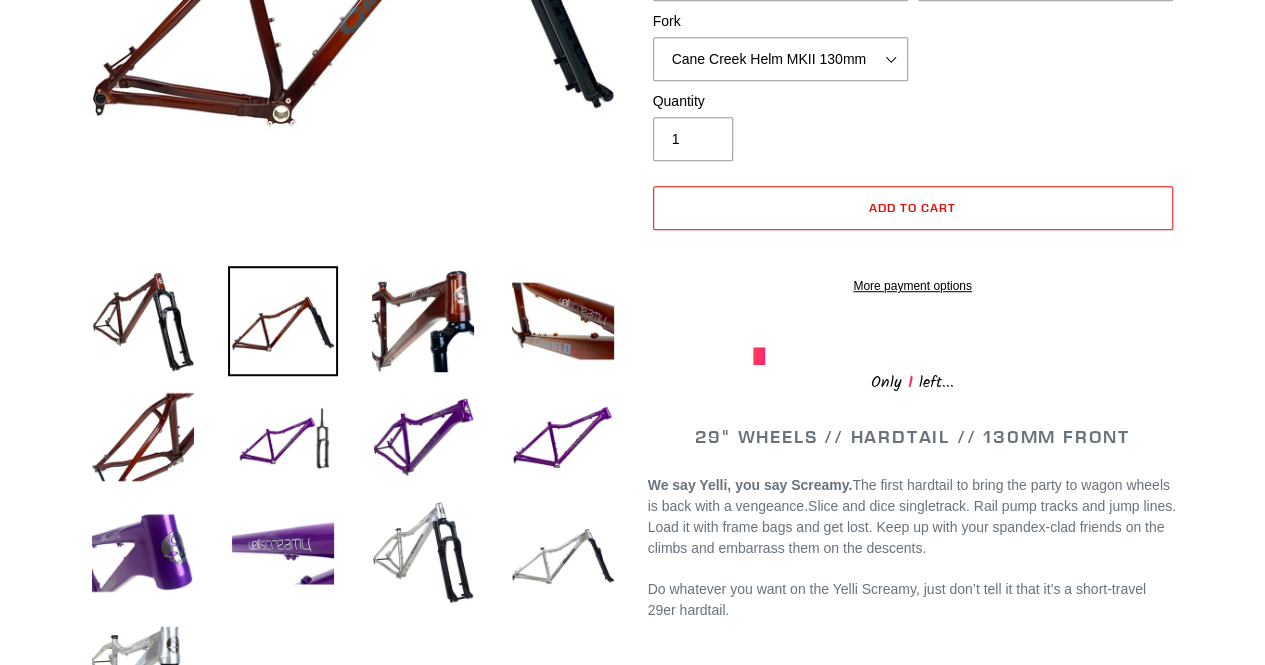 scroll, scrollTop: 300, scrollLeft: 0, axis: vertical 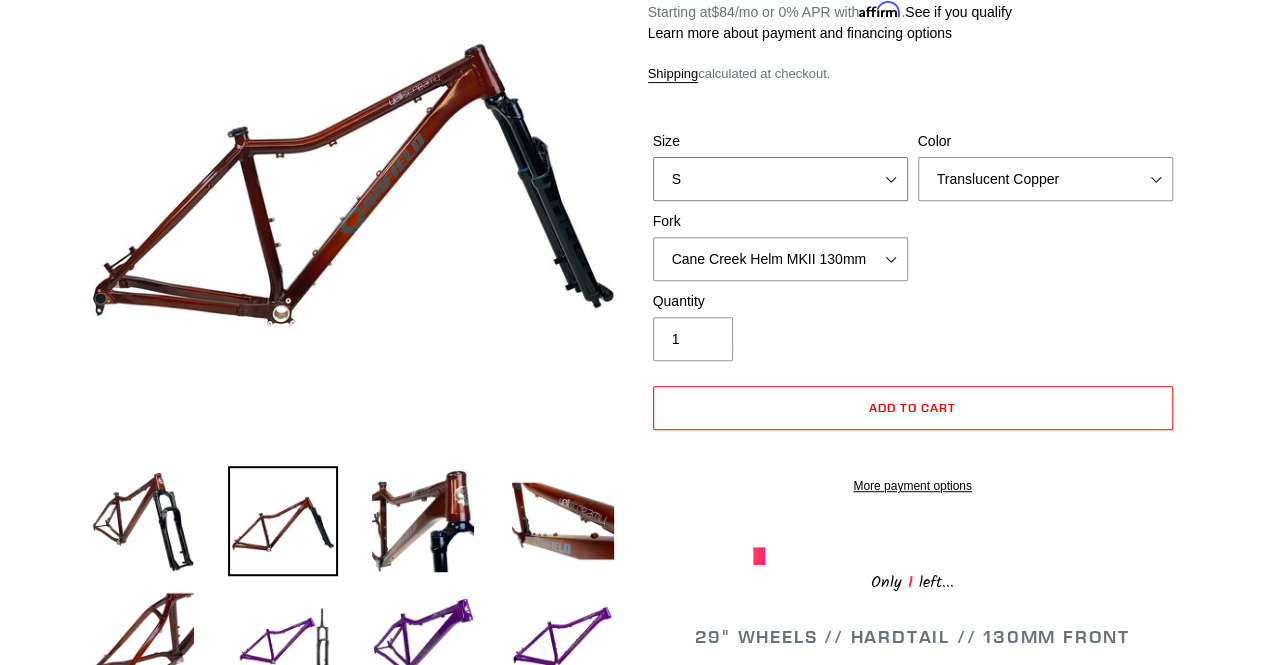 click on "S
M
L
XL" at bounding box center [780, 179] 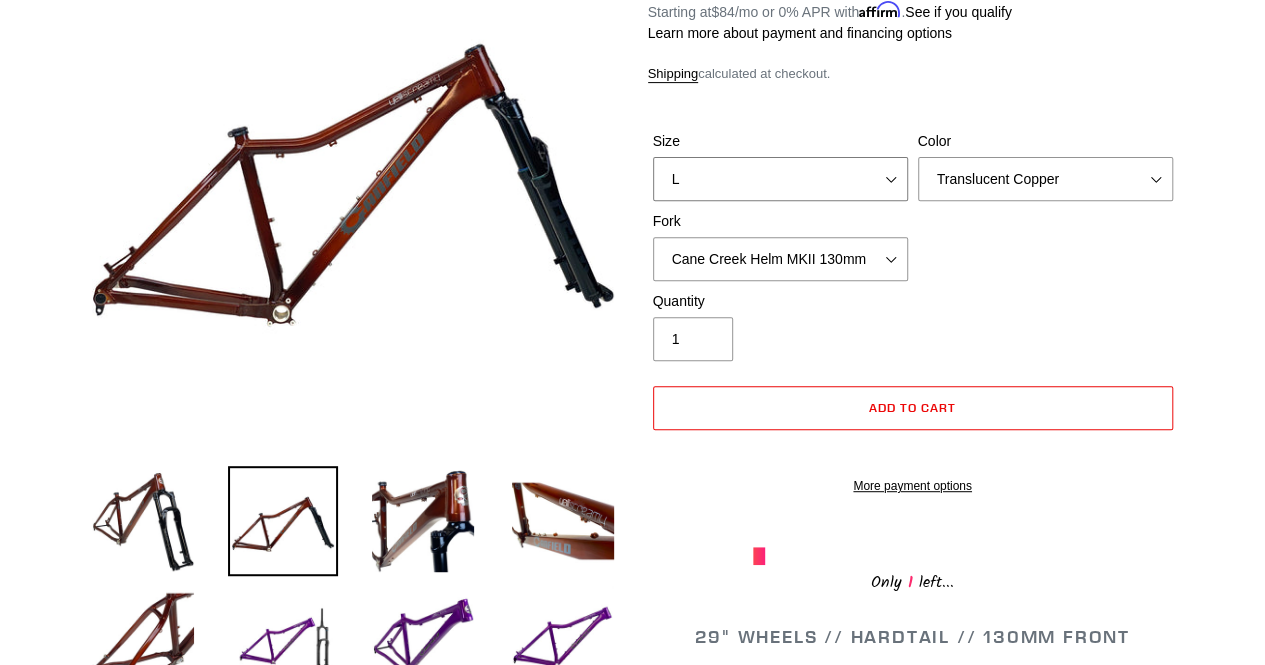 click on "S
M
L
XL" at bounding box center [780, 179] 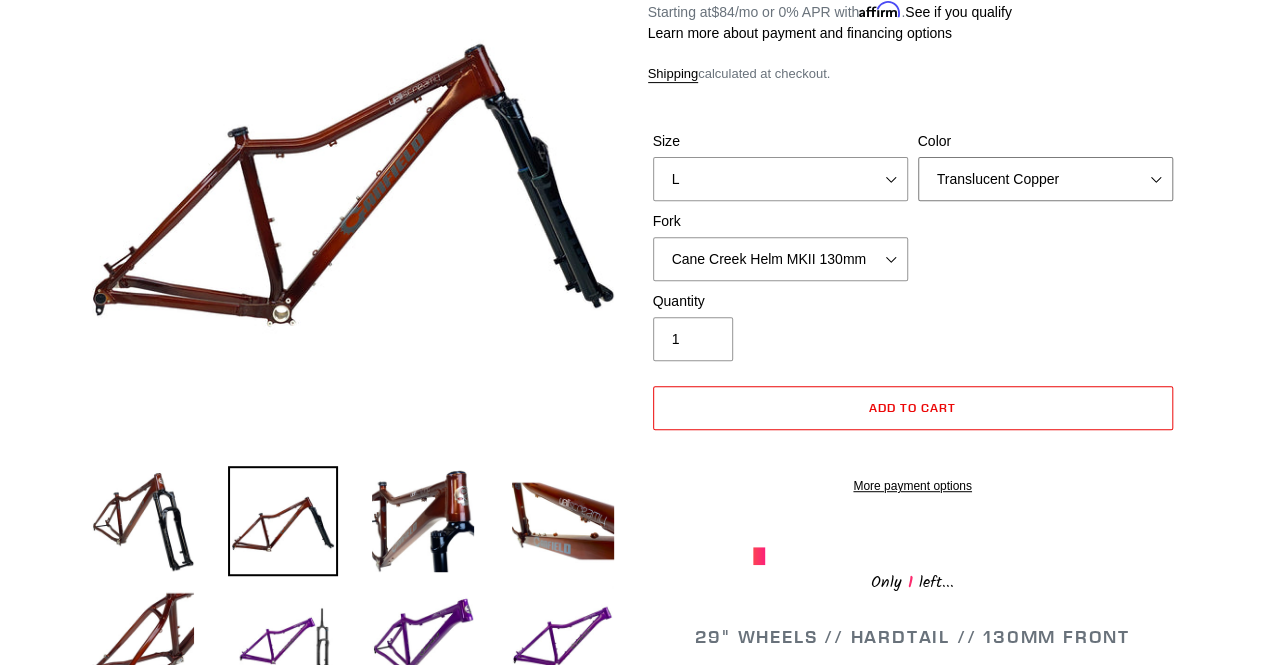 click on "Translucent Copper
Purple Haze
Raw" at bounding box center [1045, 179] 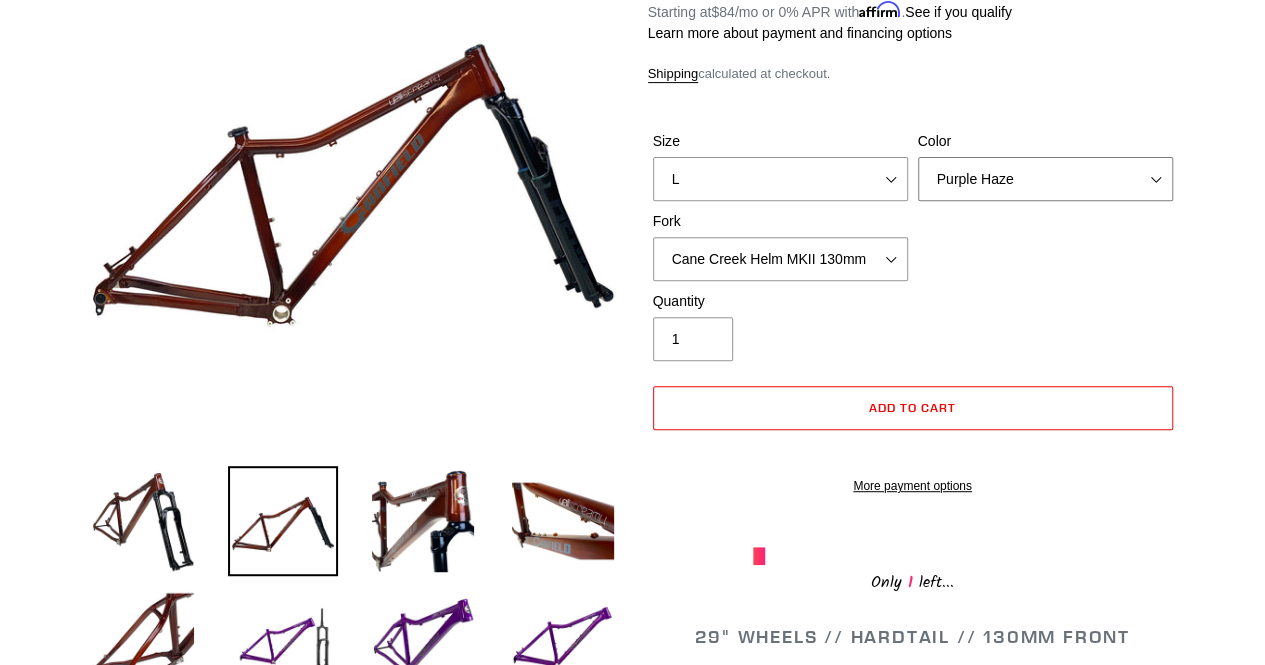 click on "Translucent Copper
Purple Haze
Raw" at bounding box center (1045, 179) 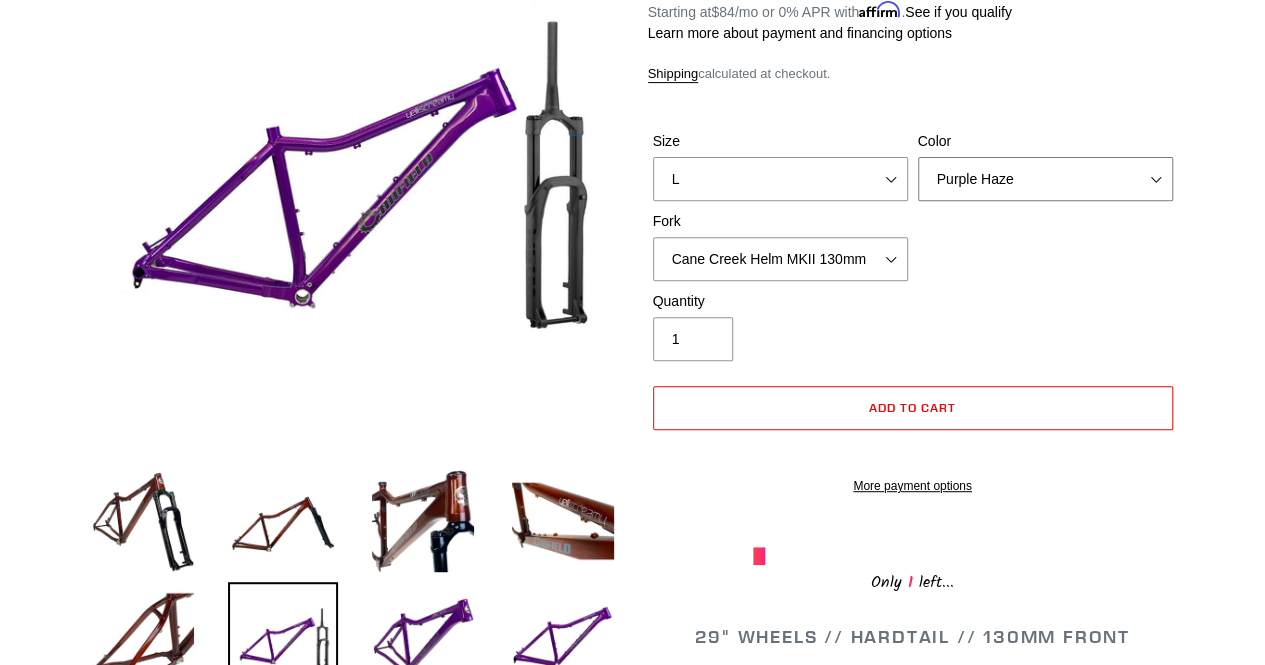 click on "Translucent Copper
Purple Haze
Raw" at bounding box center [1045, 179] 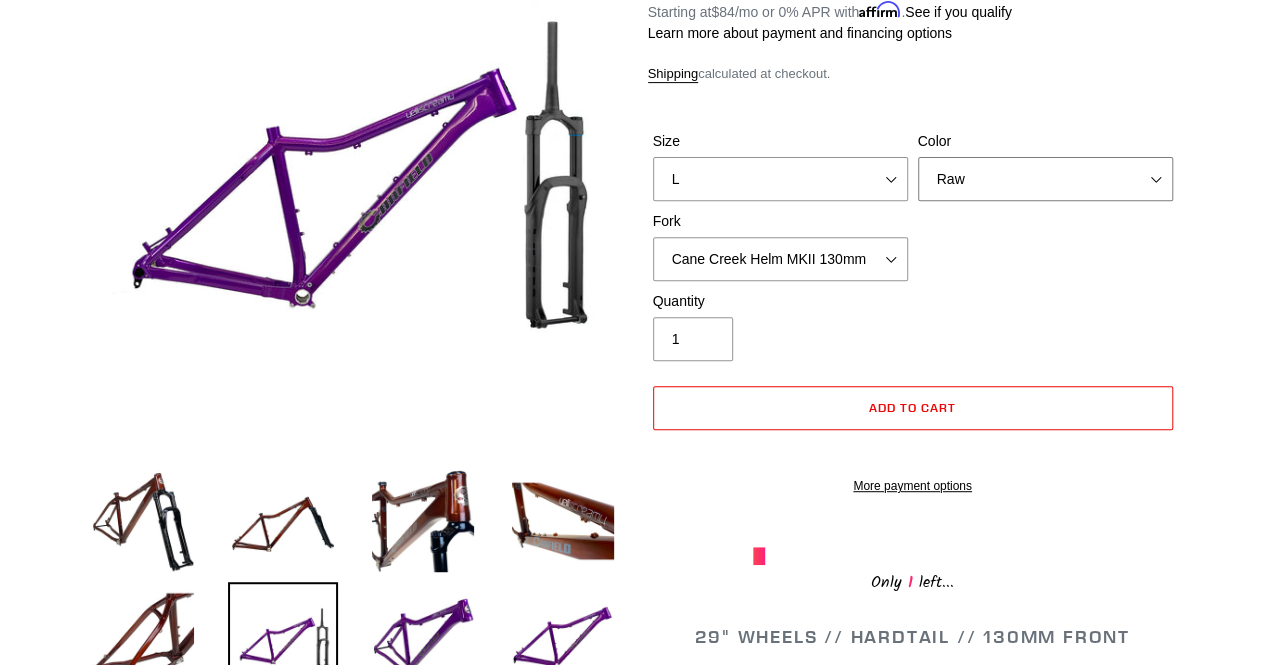 click on "Translucent Copper
Purple Haze
Raw" at bounding box center (1045, 179) 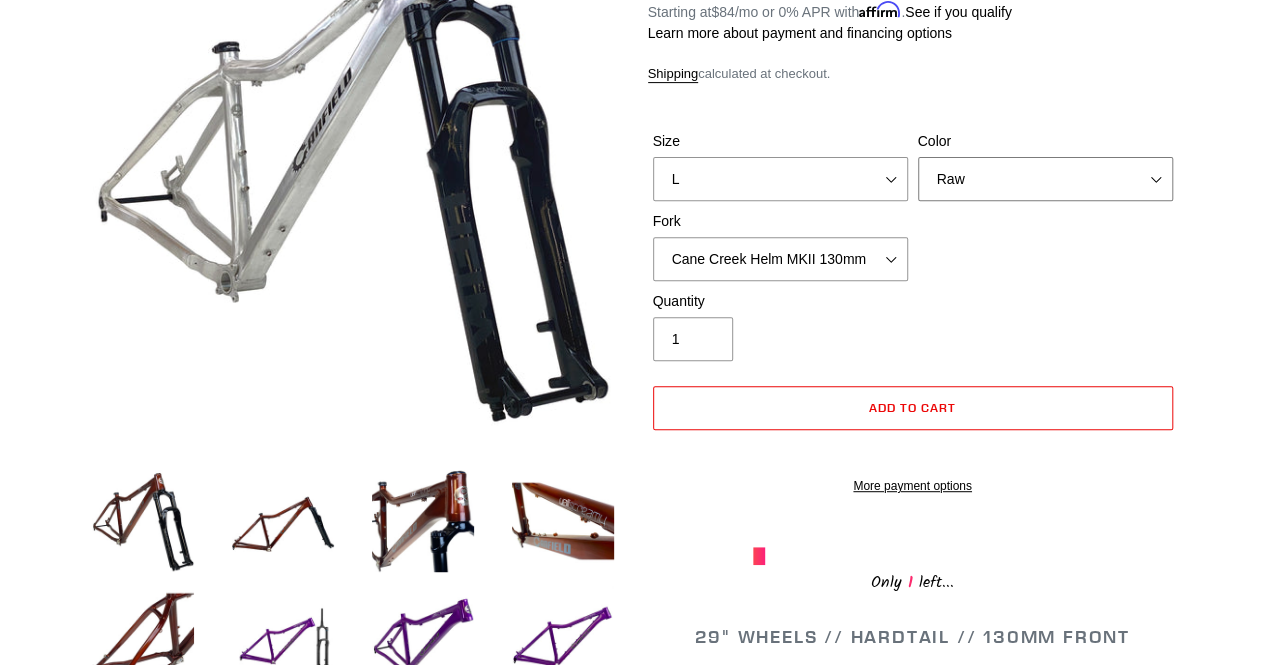 click on "Translucent Copper
Purple Haze
Raw" at bounding box center [1045, 179] 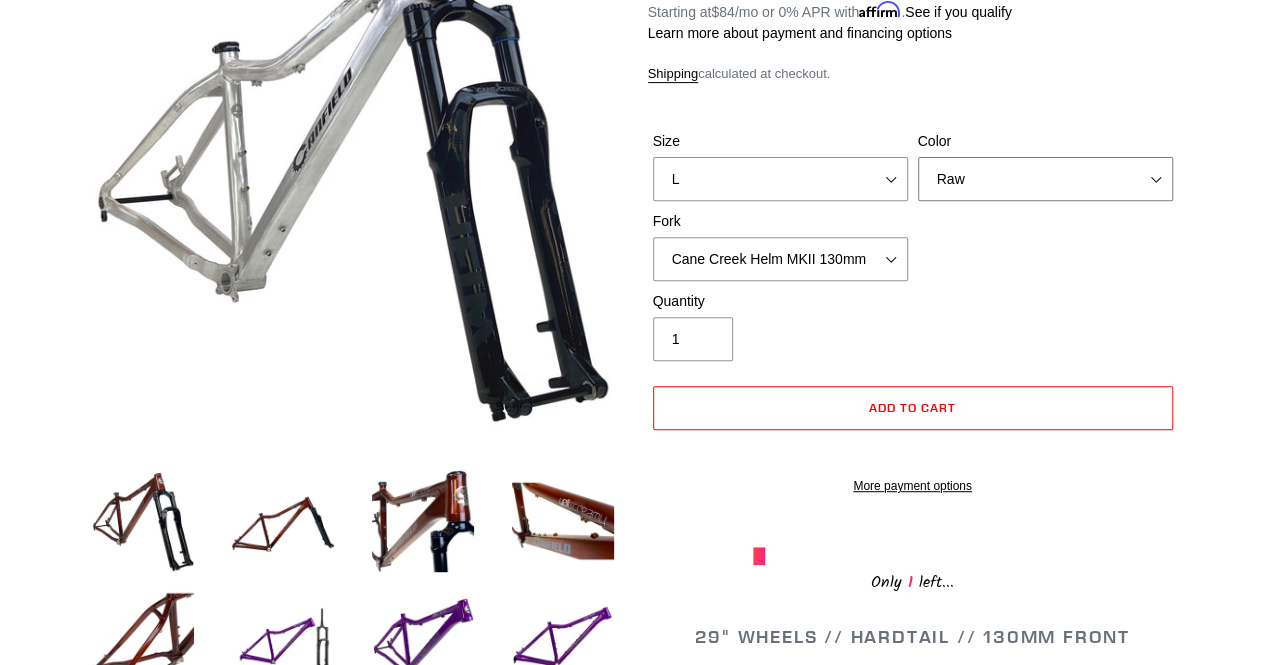 select on "Purple Haze" 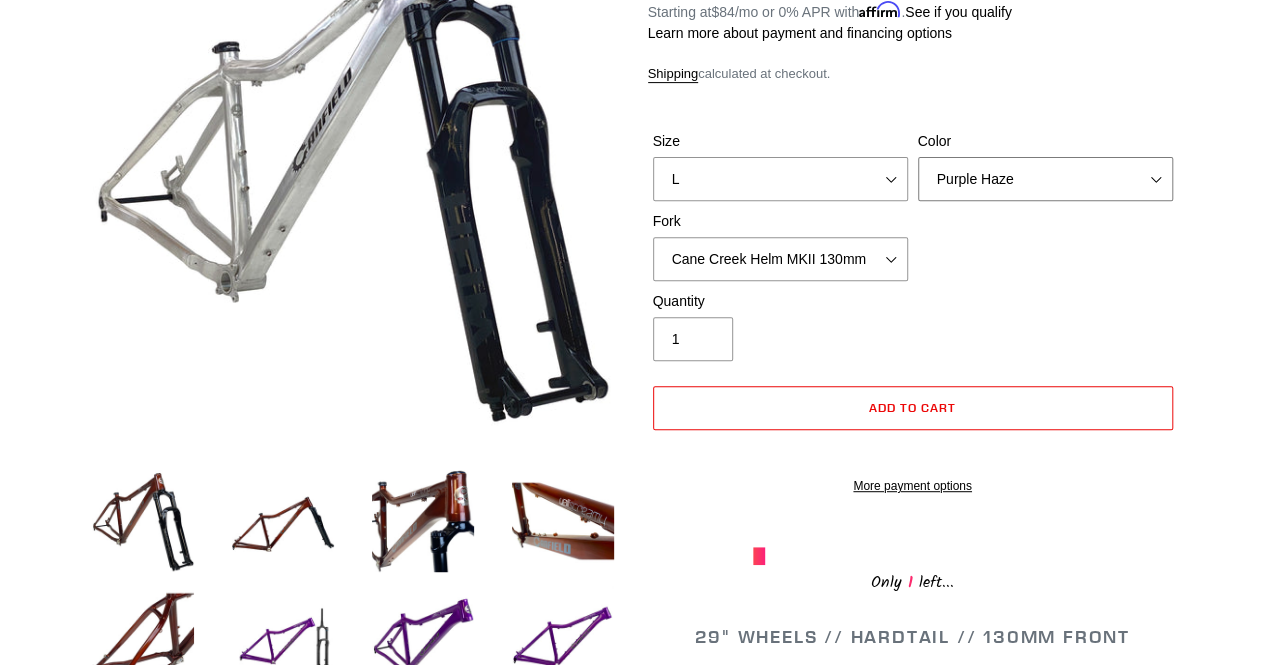 click on "Translucent Copper
Purple Haze
Raw" at bounding box center (1045, 179) 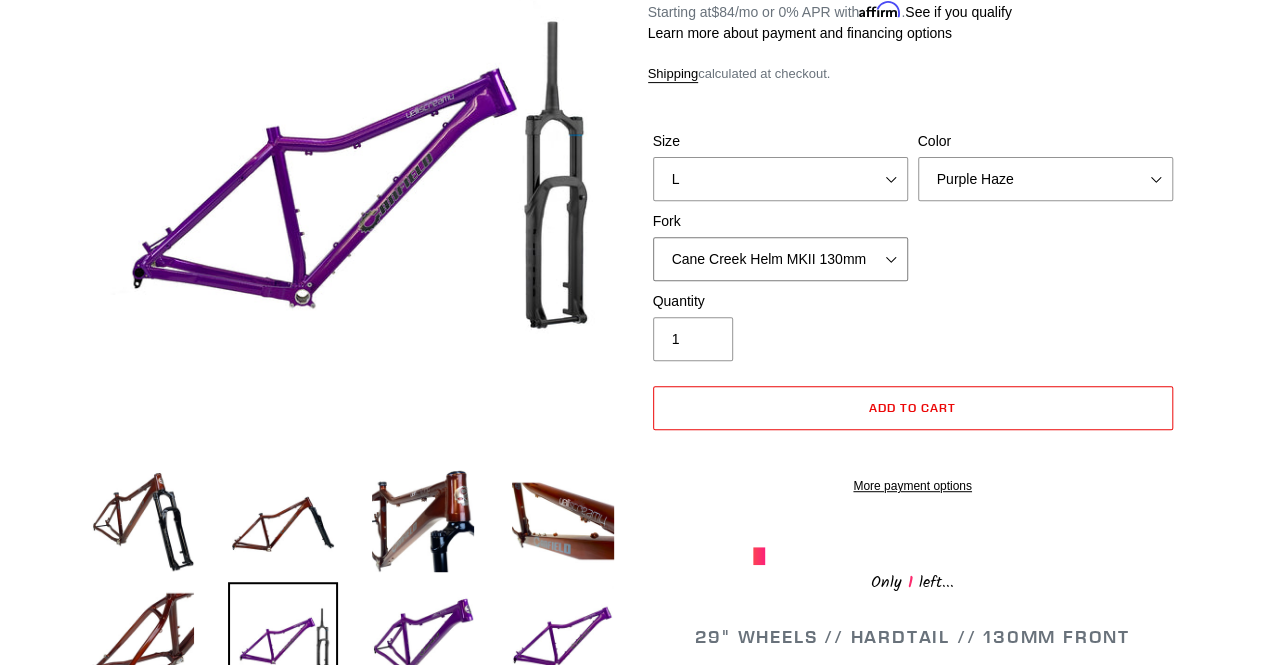 click on "Cane Creek Helm MKII 130mm
Fox 34 SL Factory Grip X 130mm
RockShox Pike Ultimate 130mm" at bounding box center (780, 259) 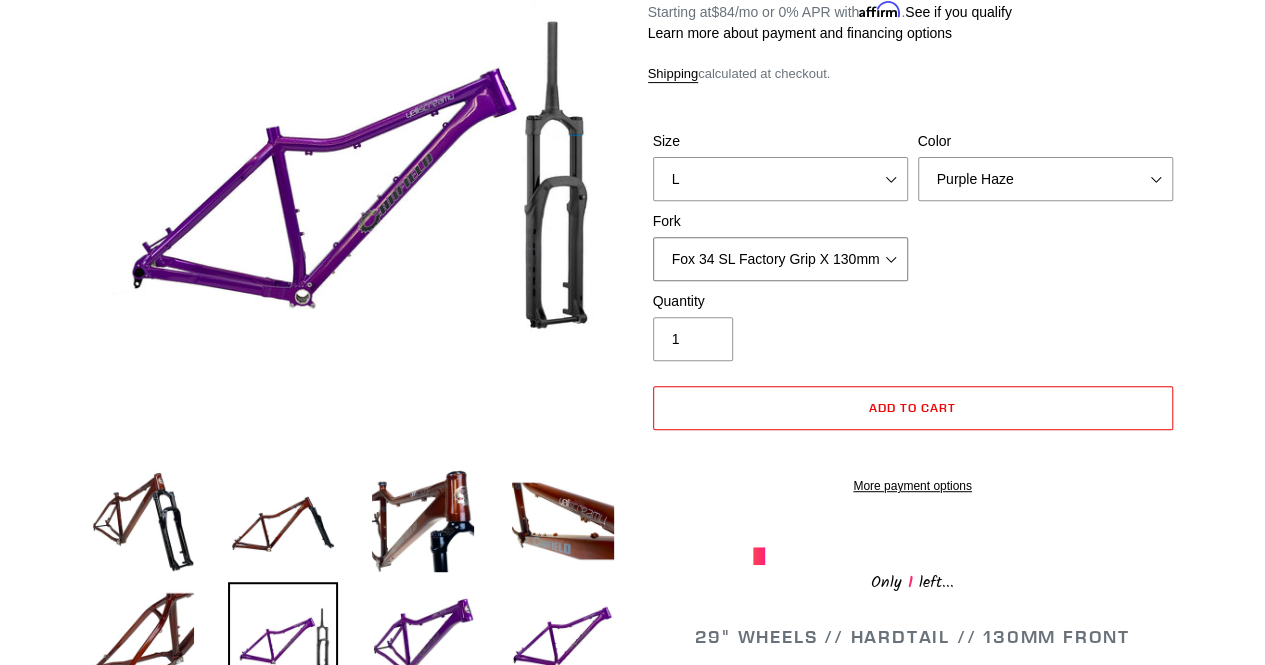 click on "Cane Creek Helm MKII 130mm
Fox 34 SL Factory Grip X 130mm
RockShox Pike Ultimate 130mm" at bounding box center (780, 259) 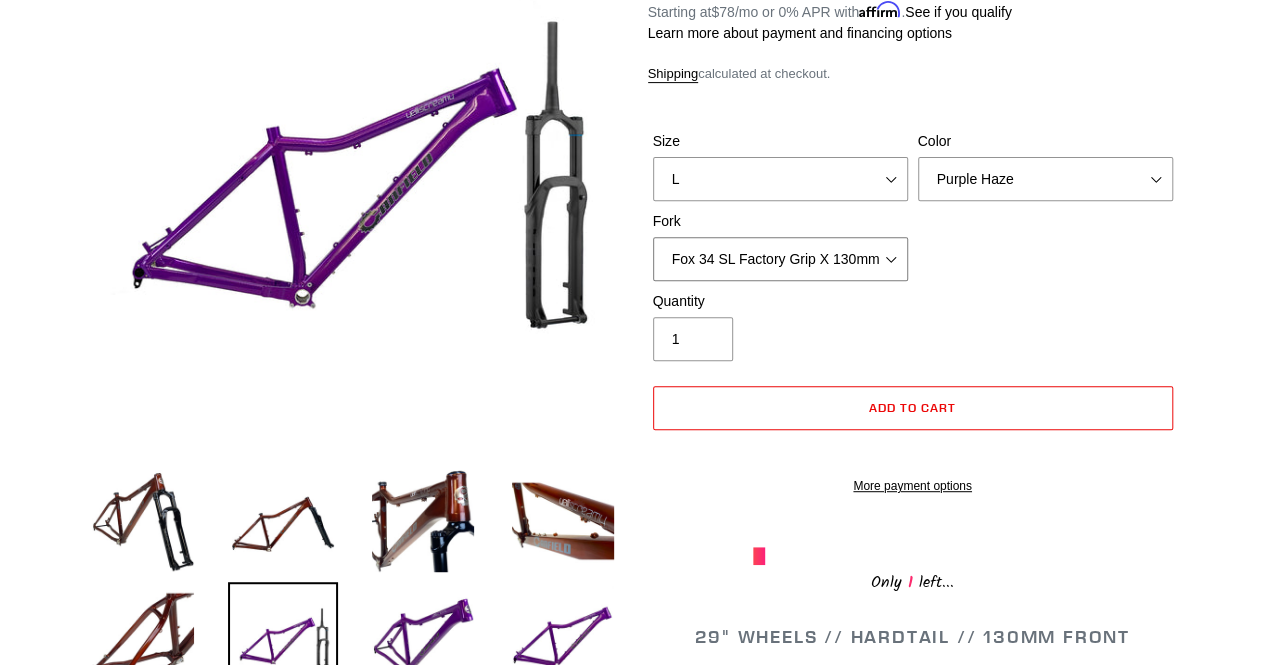 click on "Cane Creek Helm MKII 130mm
Fox 34 SL Factory Grip X 130mm
RockShox Pike Ultimate 130mm" at bounding box center [780, 259] 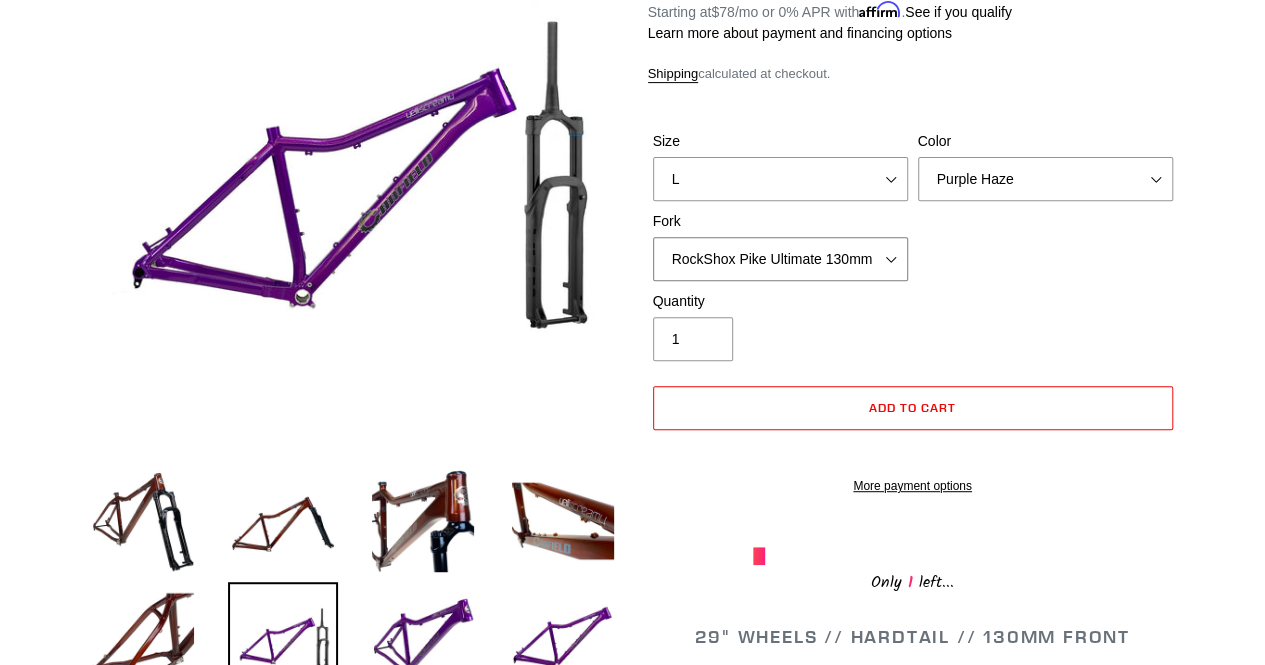 click on "Cane Creek Helm MKII 130mm
Fox 34 SL Factory Grip X 130mm
RockShox Pike Ultimate 130mm" at bounding box center (780, 259) 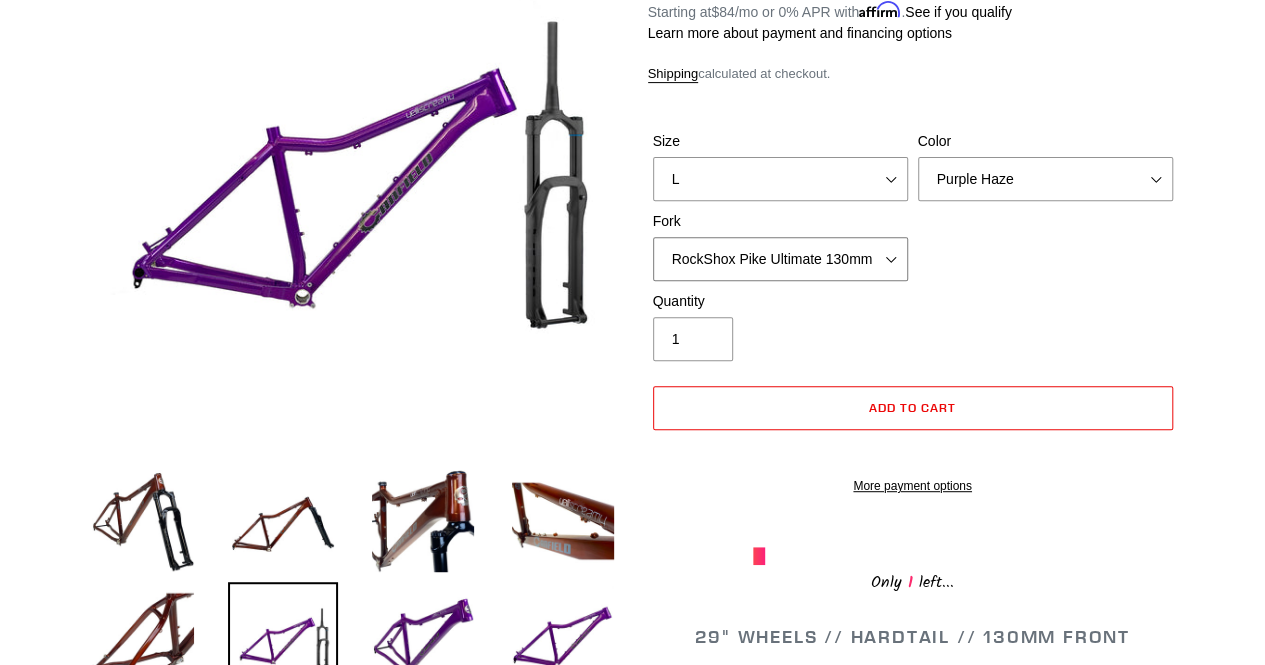 click on "Cane Creek Helm MKII 130mm
Fox 34 SL Factory Grip X 130mm
RockShox Pike Ultimate 130mm" at bounding box center (780, 259) 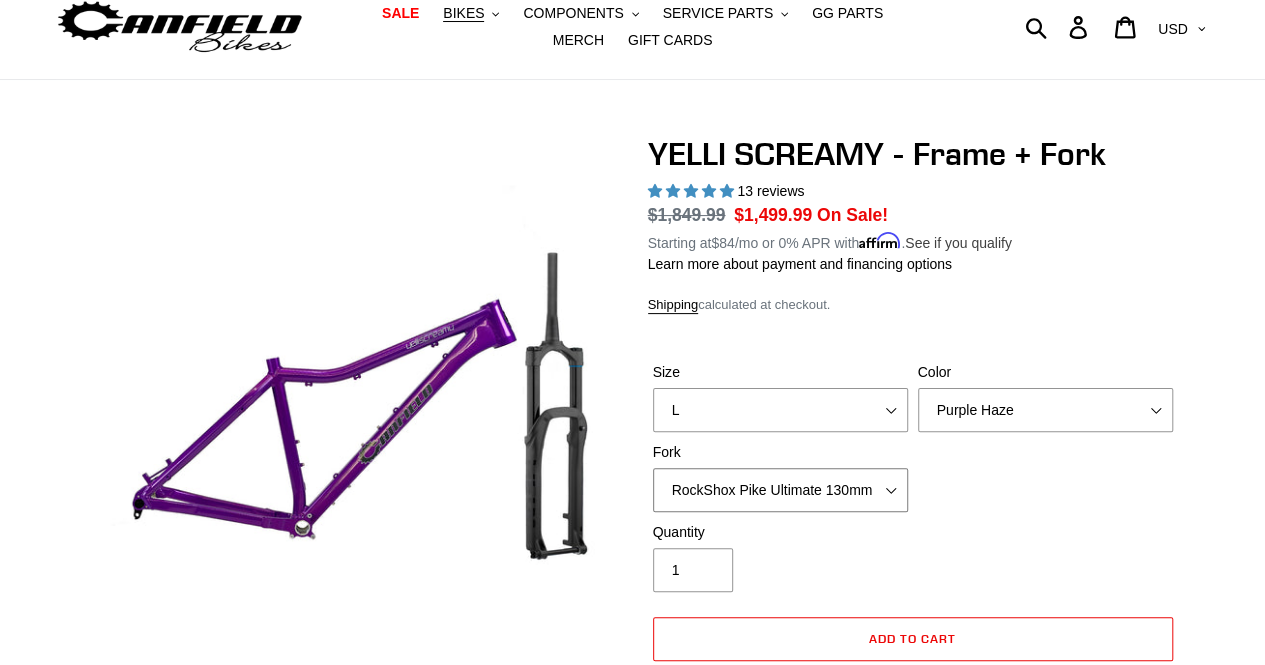 scroll, scrollTop: 100, scrollLeft: 0, axis: vertical 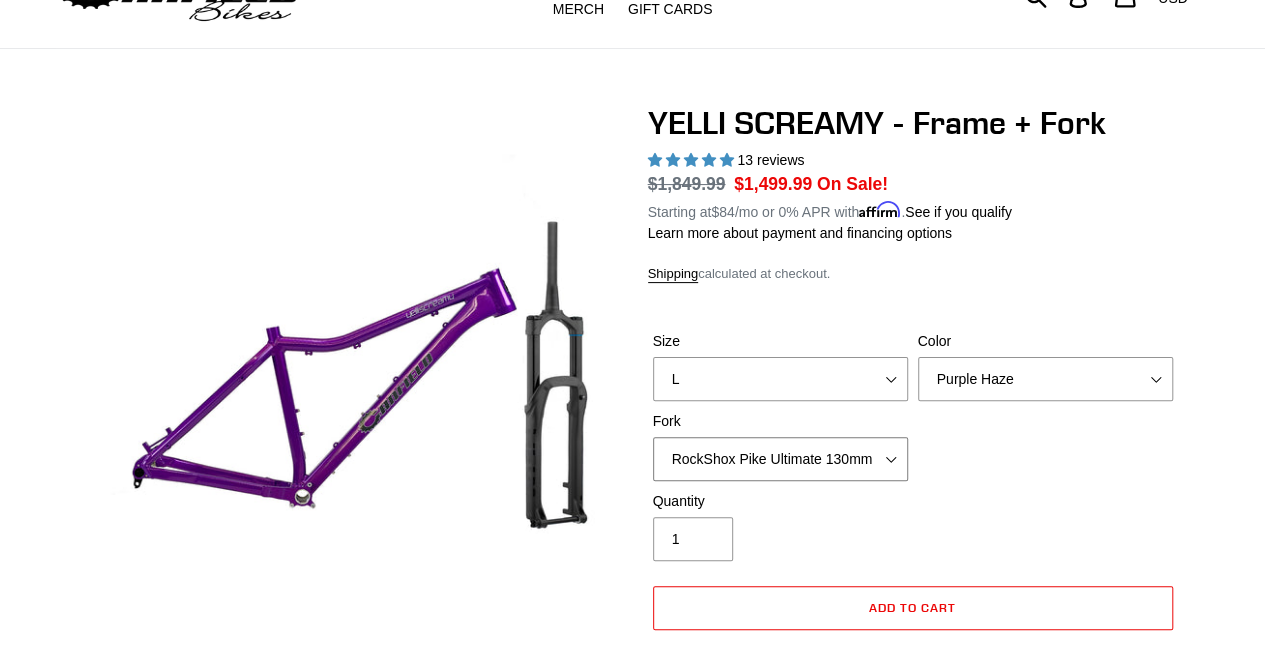 click on "Cane Creek Helm MKII 130mm
Fox 34 SL Factory Grip X 130mm
RockShox Pike Ultimate 130mm" at bounding box center (780, 459) 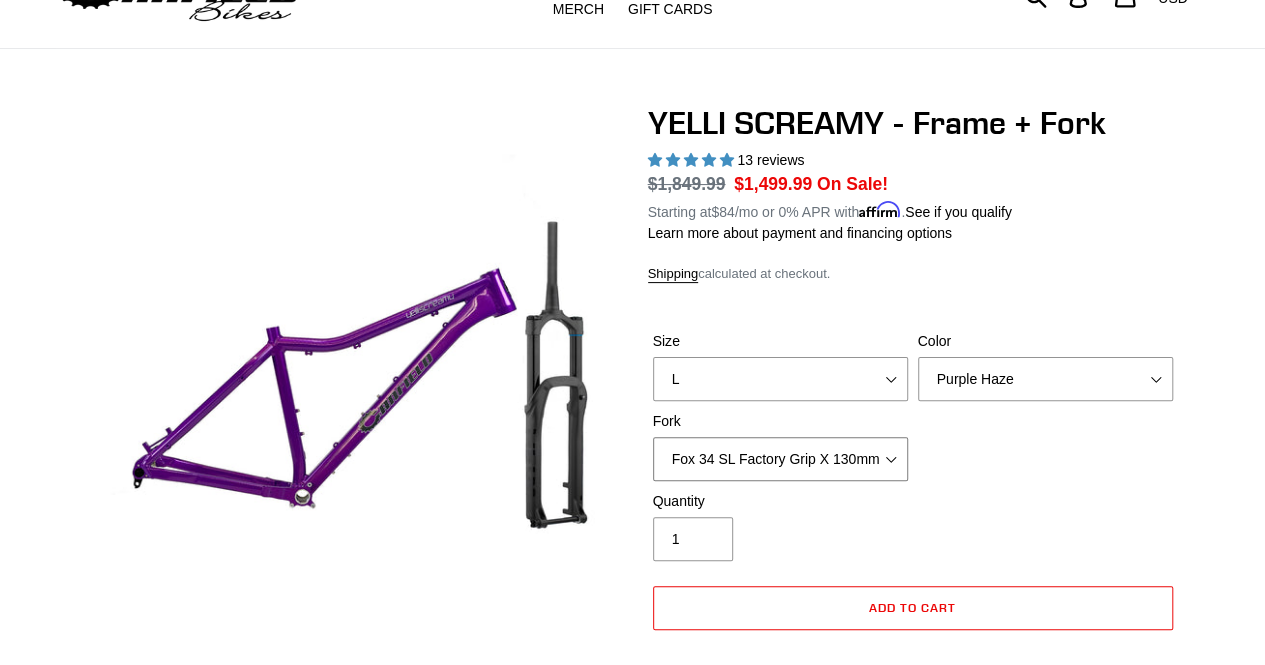 click on "Cane Creek Helm MKII 130mm
Fox 34 SL Factory Grip X 130mm
RockShox Pike Ultimate 130mm" at bounding box center [780, 459] 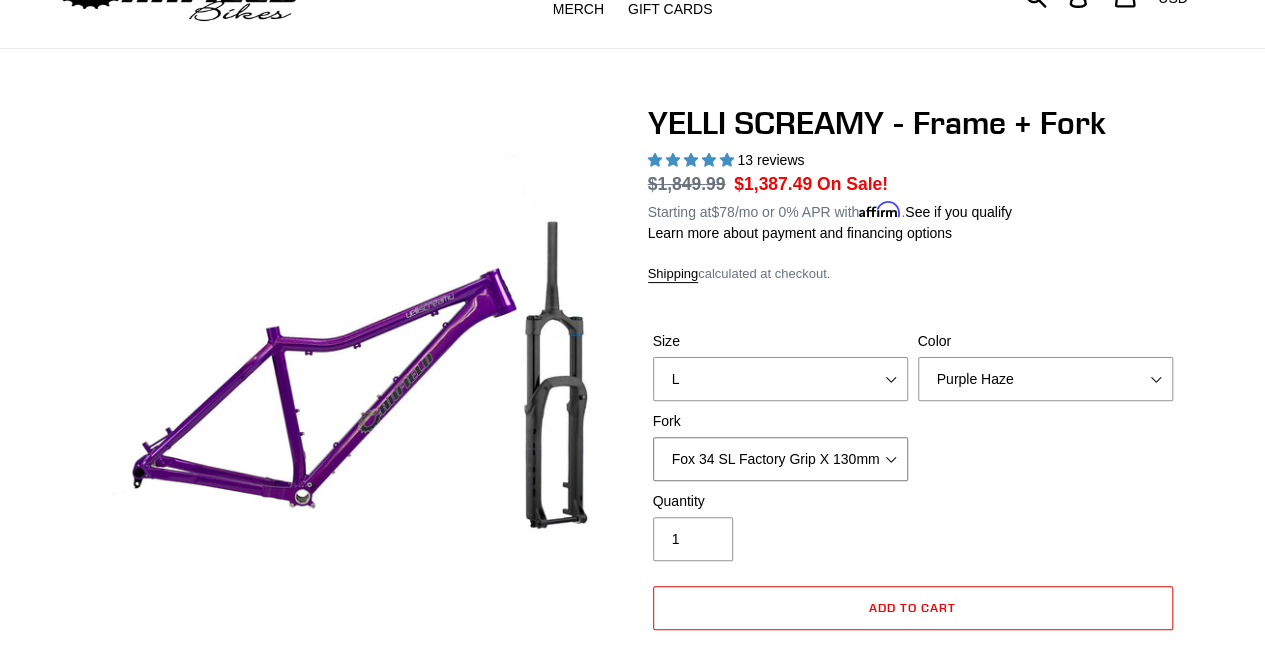 click on "Cane Creek Helm MKII 130mm
Fox 34 SL Factory Grip X 130mm
RockShox Pike Ultimate 130mm" at bounding box center [780, 459] 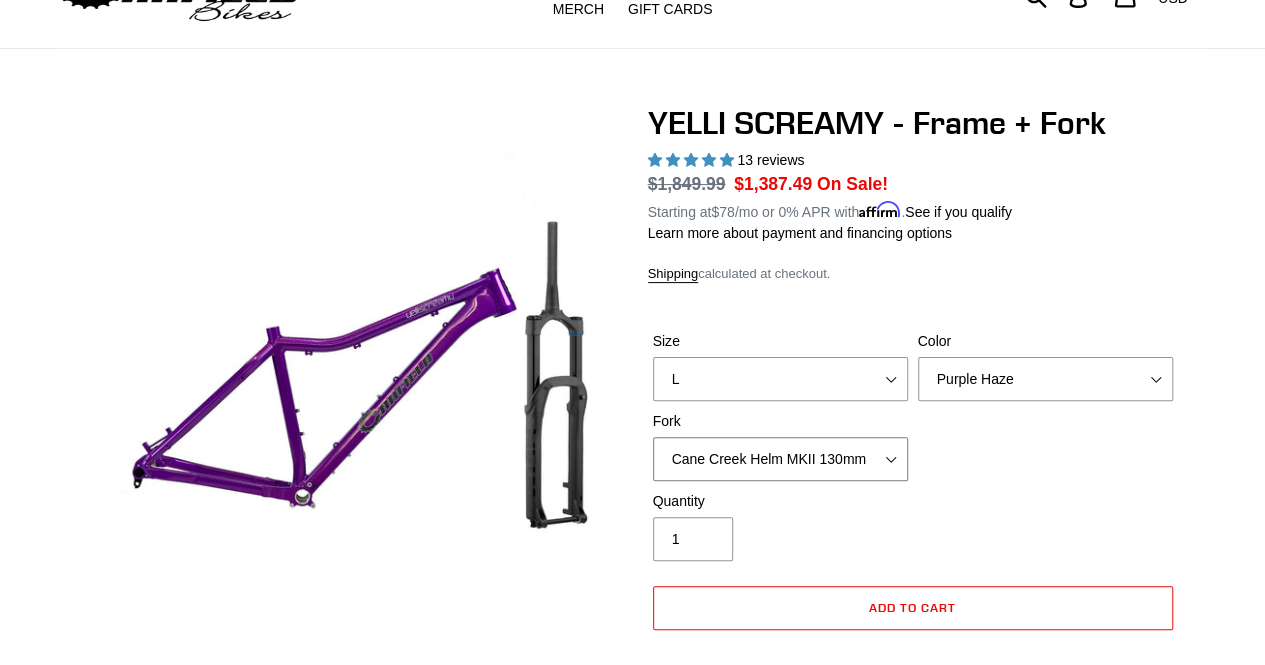 click on "Cane Creek Helm MKII 130mm
Fox 34 SL Factory Grip X 130mm
RockShox Pike Ultimate 130mm" at bounding box center (780, 459) 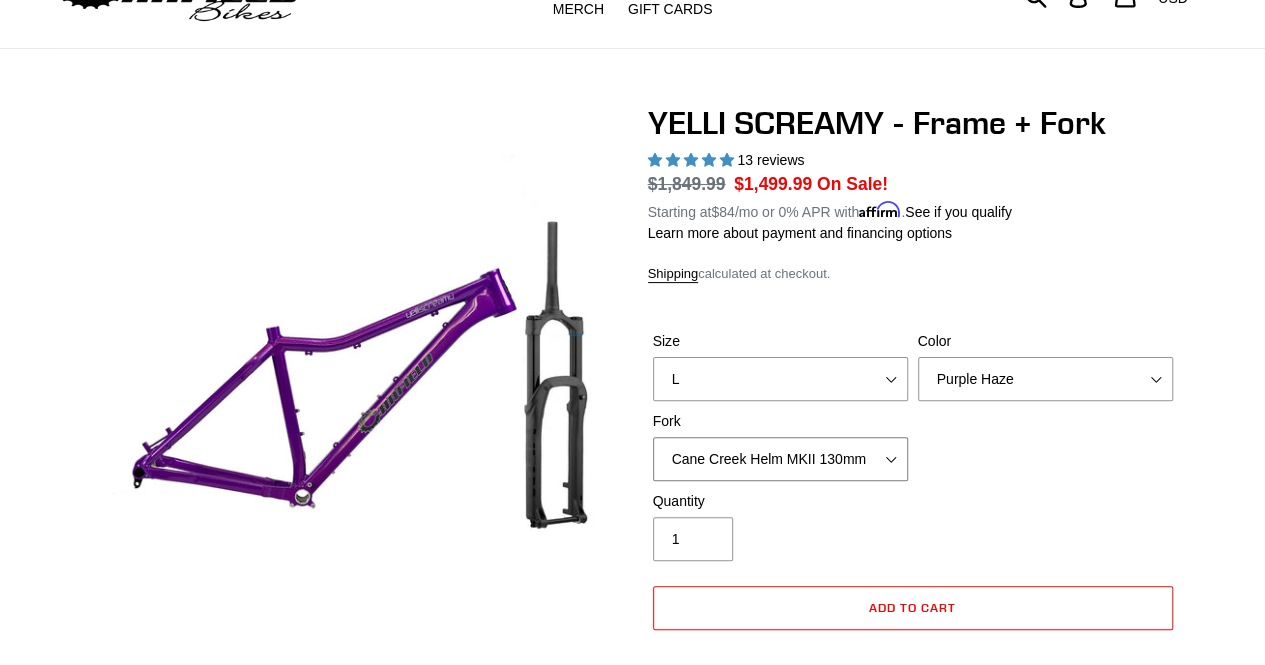 click on "Cane Creek Helm MKII 130mm
Fox 34 SL Factory Grip X 130mm
RockShox Pike Ultimate 130mm" at bounding box center [780, 459] 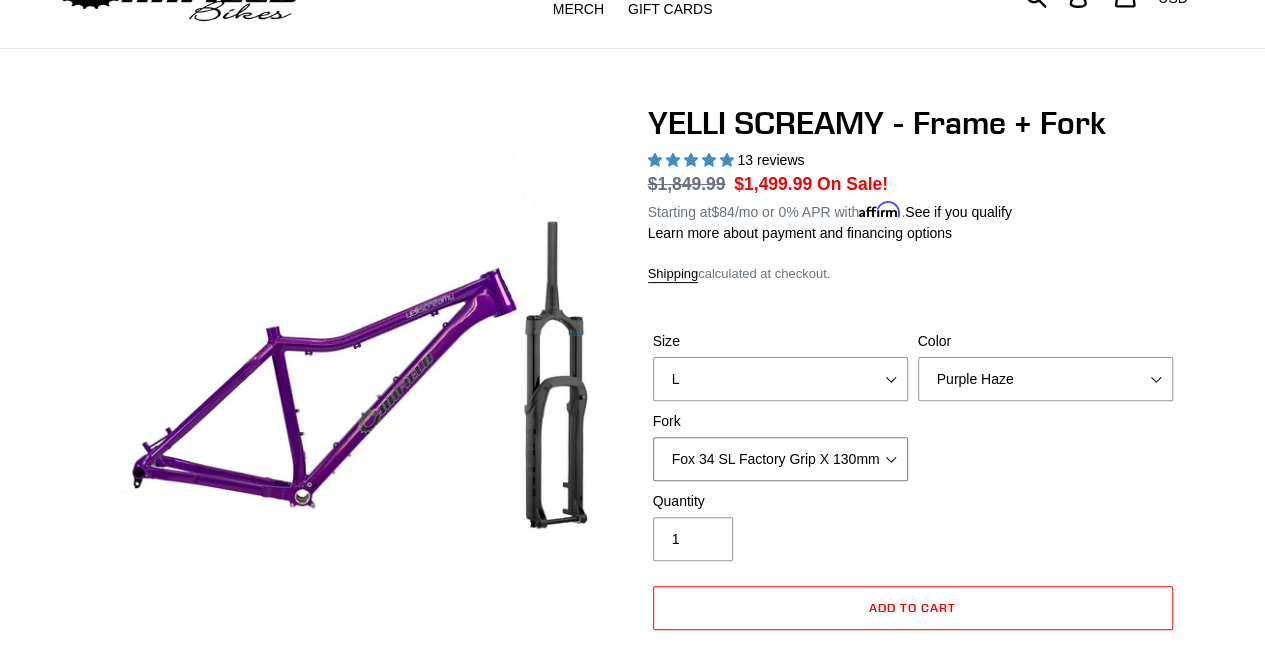 click on "Cane Creek Helm MKII 130mm
Fox 34 SL Factory Grip X 130mm
RockShox Pike Ultimate 130mm" at bounding box center [780, 459] 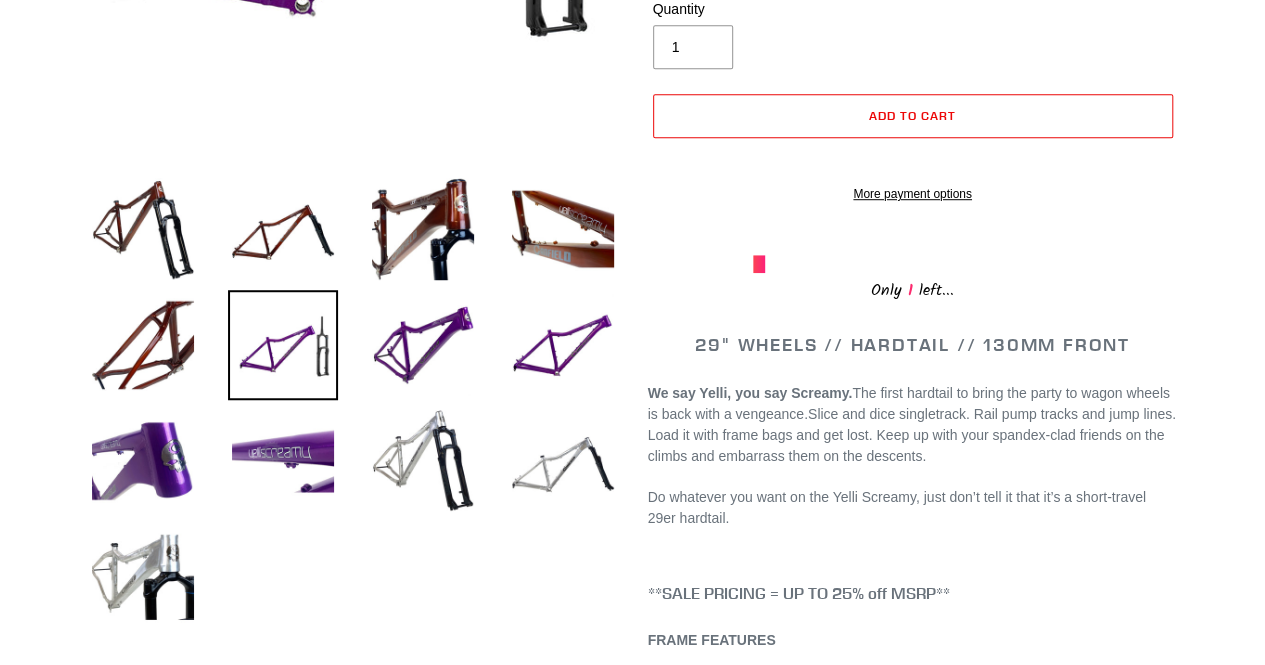 scroll, scrollTop: 600, scrollLeft: 0, axis: vertical 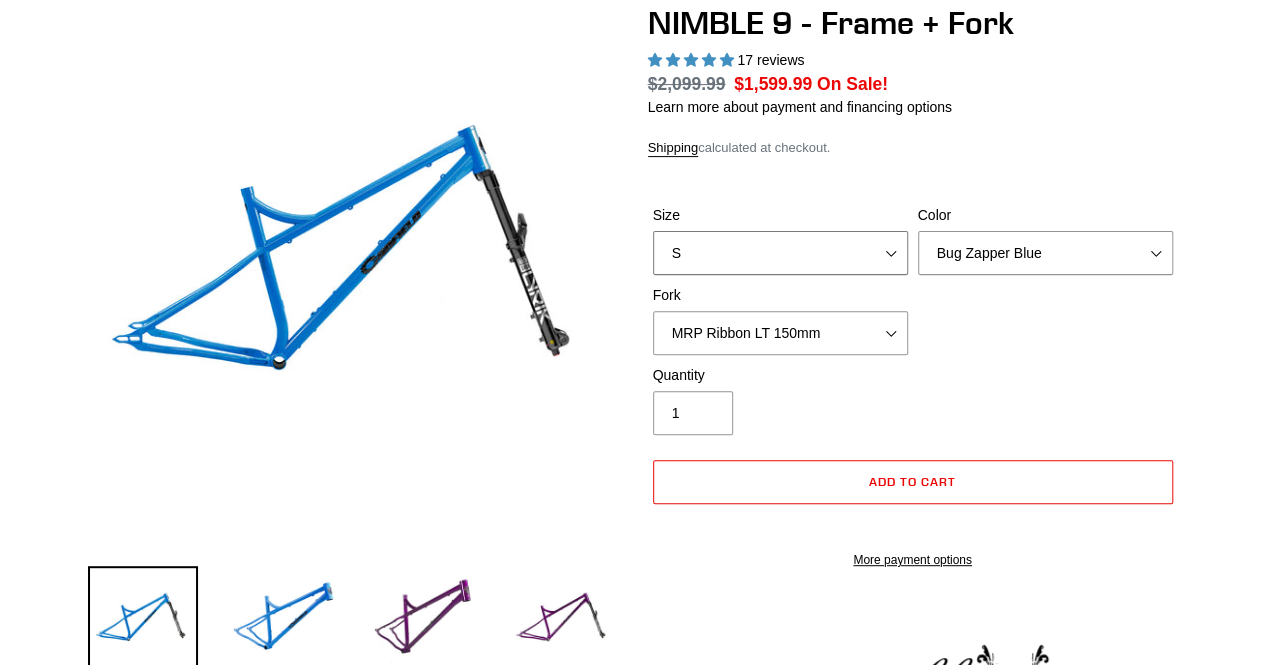 click on "S
M
L
XL" at bounding box center (780, 253) 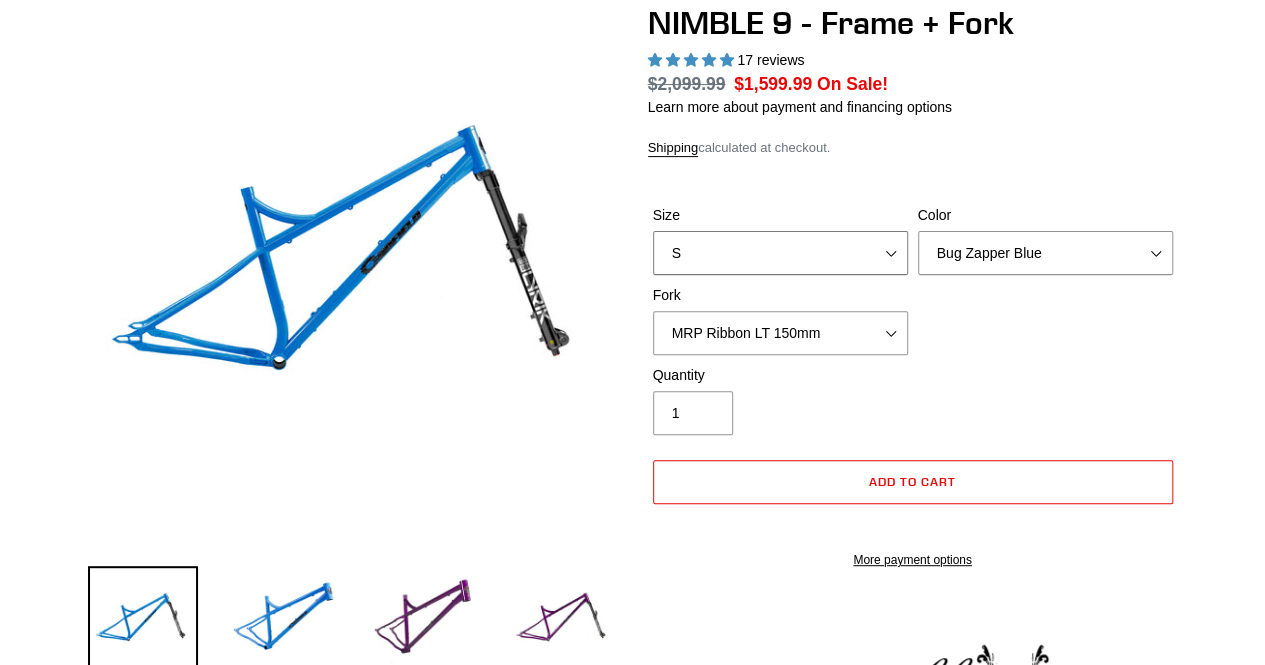 scroll, scrollTop: 0, scrollLeft: 0, axis: both 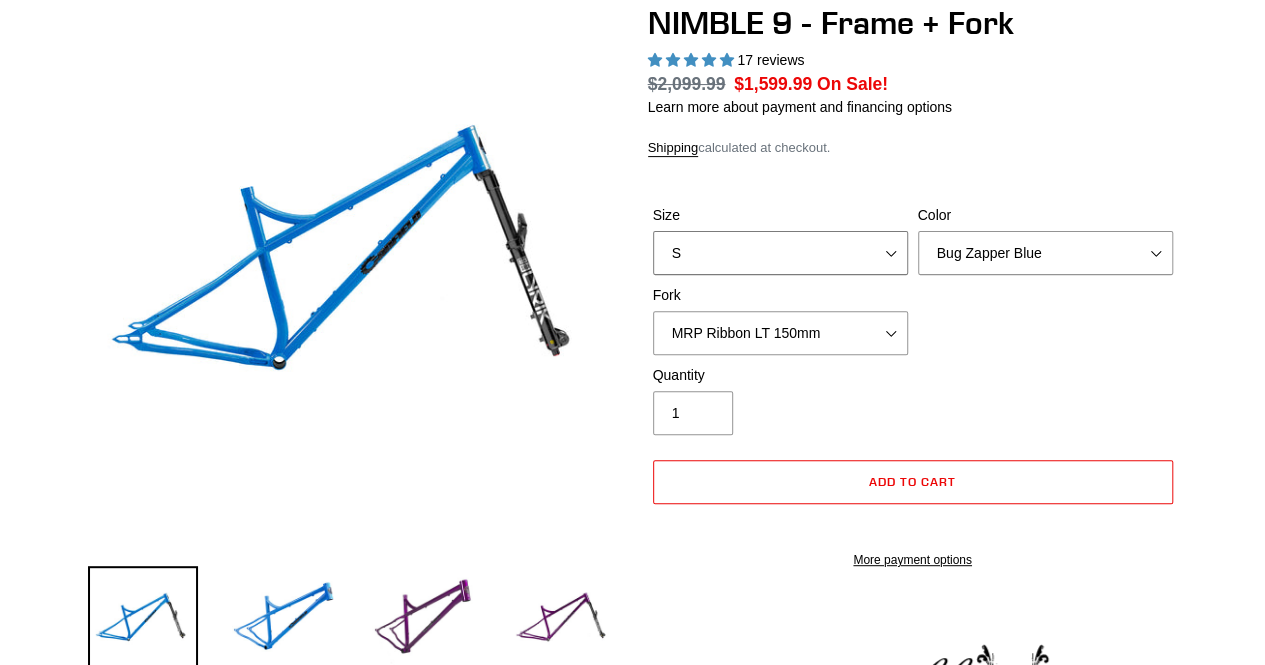 select on "L" 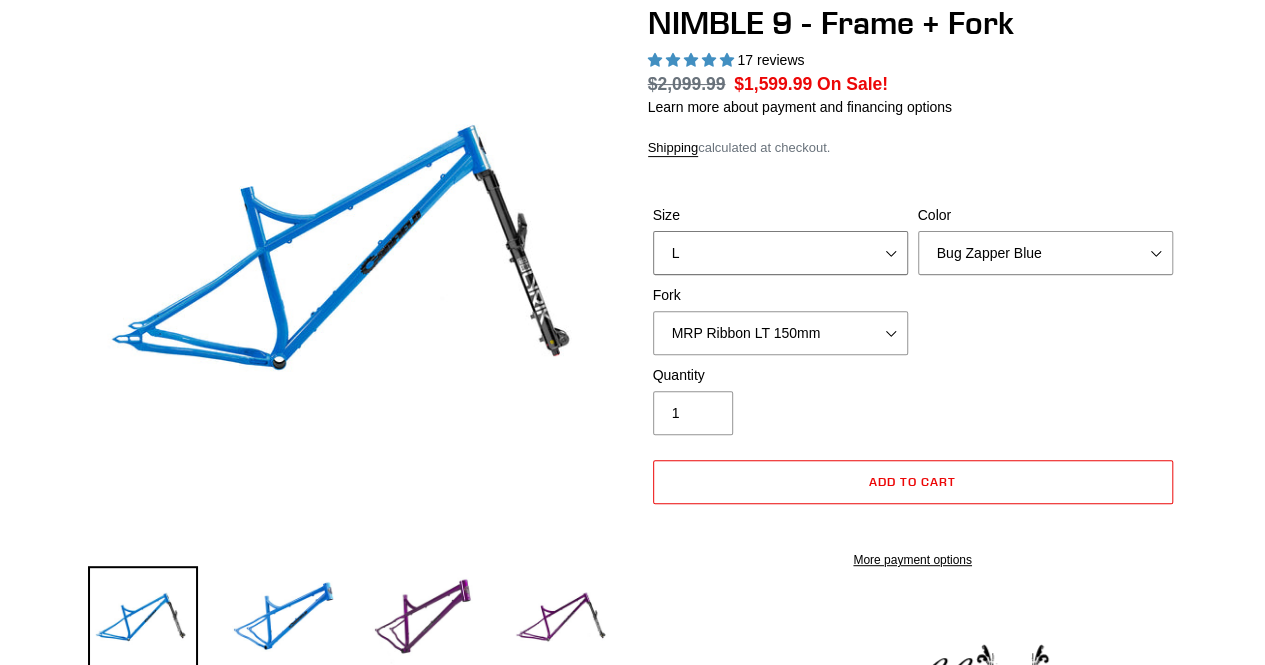 click on "S
M
L
XL" at bounding box center (780, 253) 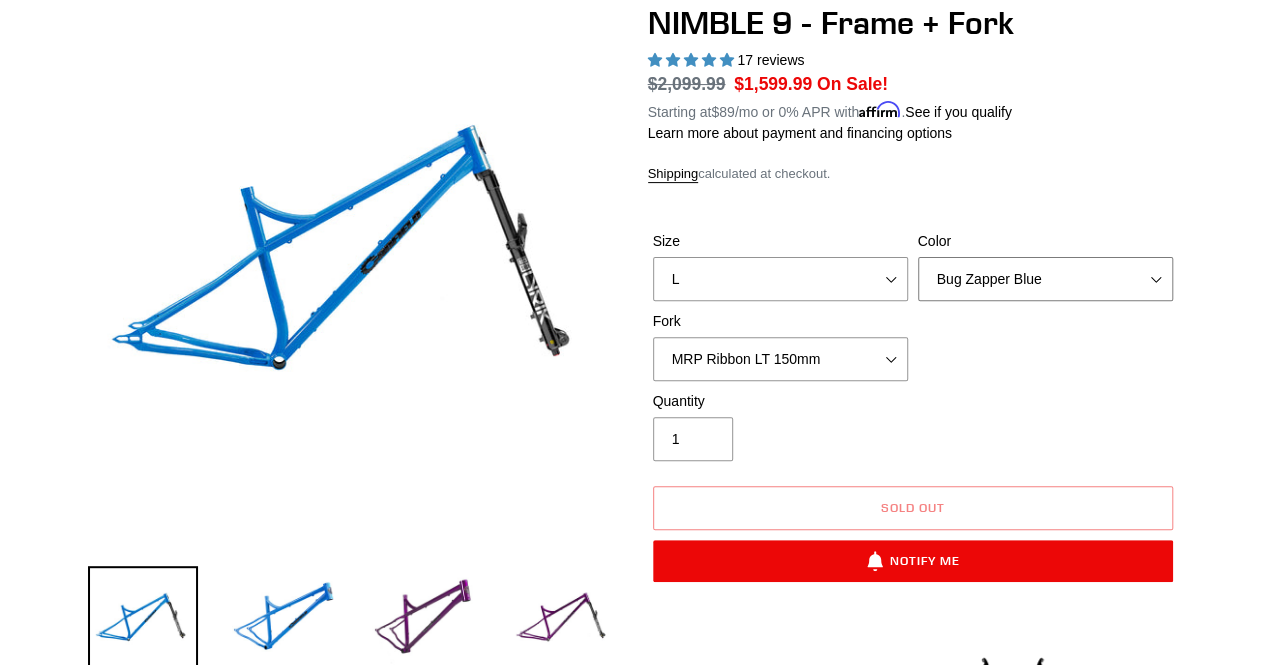 click on "Bug Zapper Blue
Purple Haze - Sold Out
Galaxy Black" at bounding box center [1045, 279] 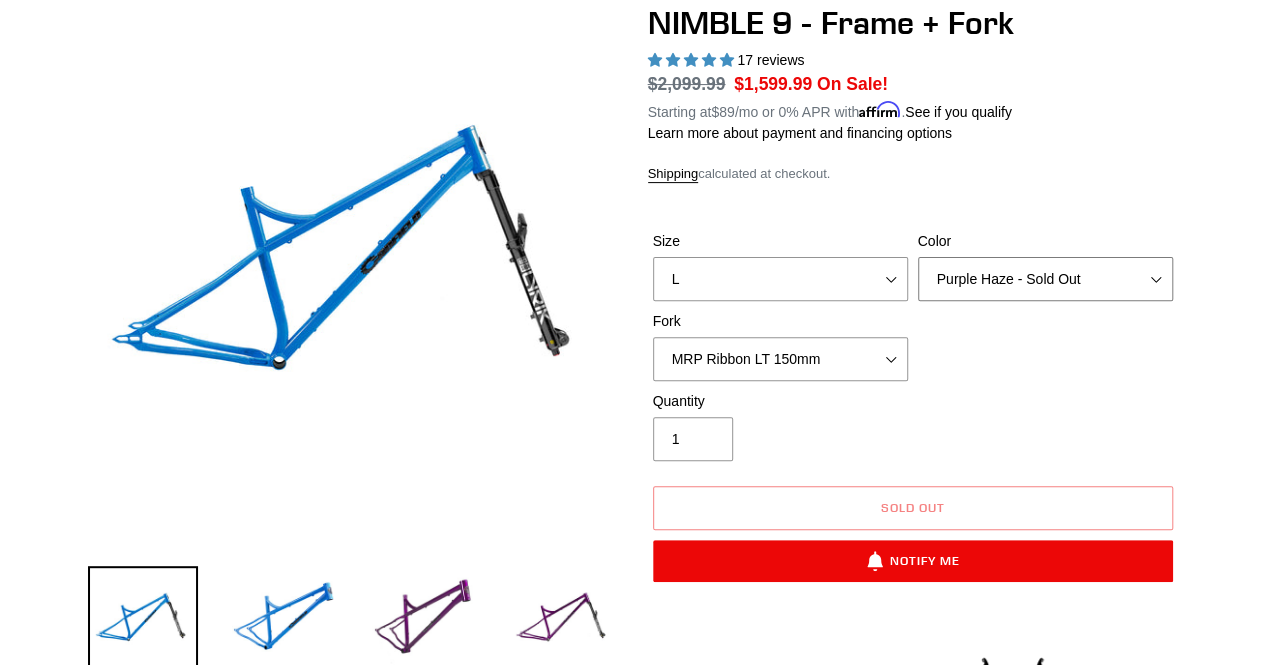 click on "Bug Zapper Blue
Purple Haze - Sold Out
Galaxy Black" at bounding box center (1045, 279) 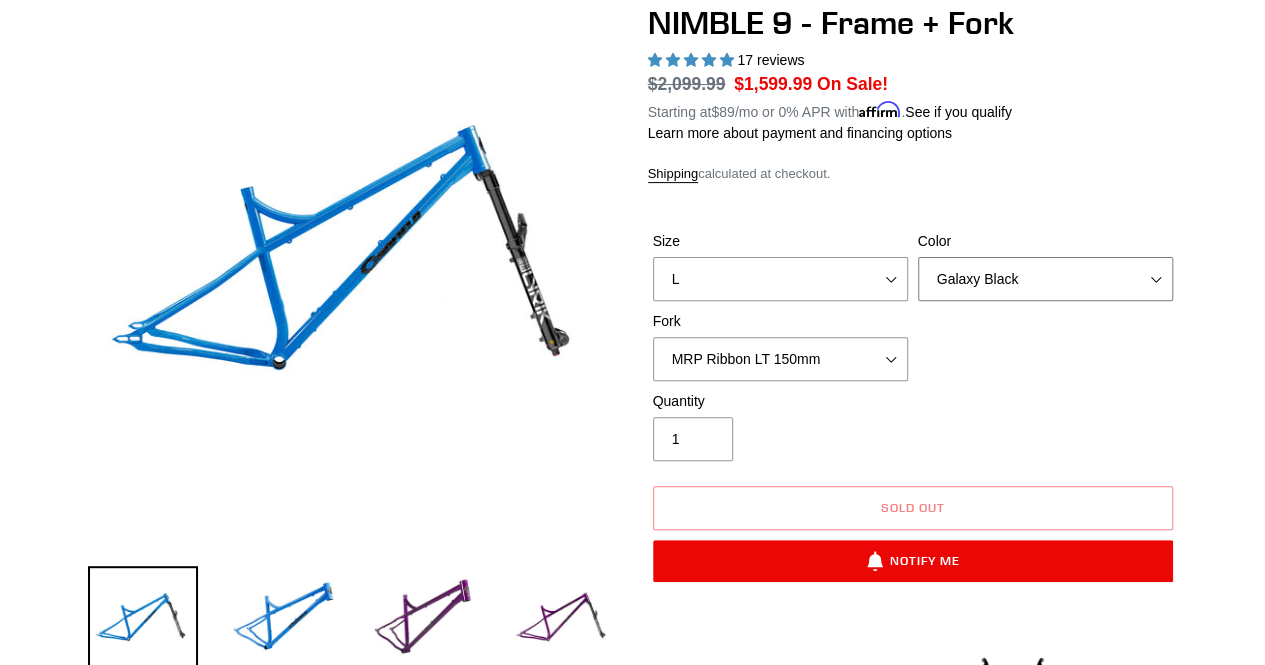click on "Bug Zapper Blue
Purple Haze - Sold Out
Galaxy Black" at bounding box center (1045, 279) 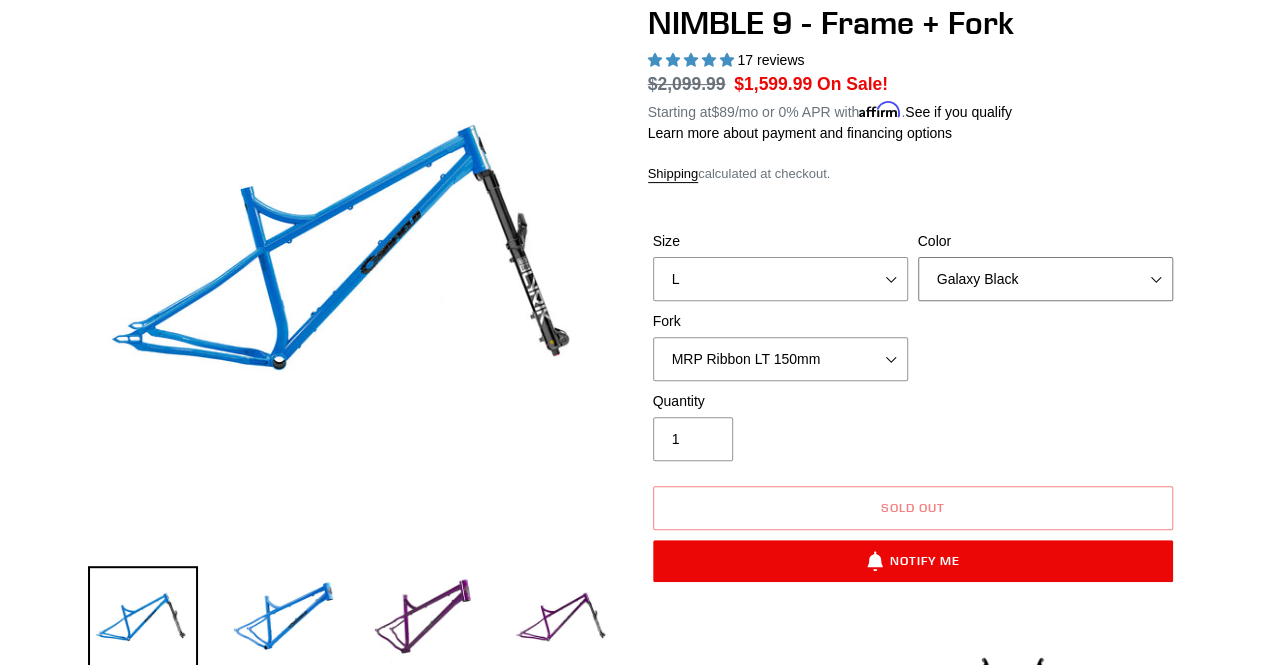 click on "Bug Zapper Blue
Purple Haze - Sold Out
Galaxy Black" at bounding box center [1045, 279] 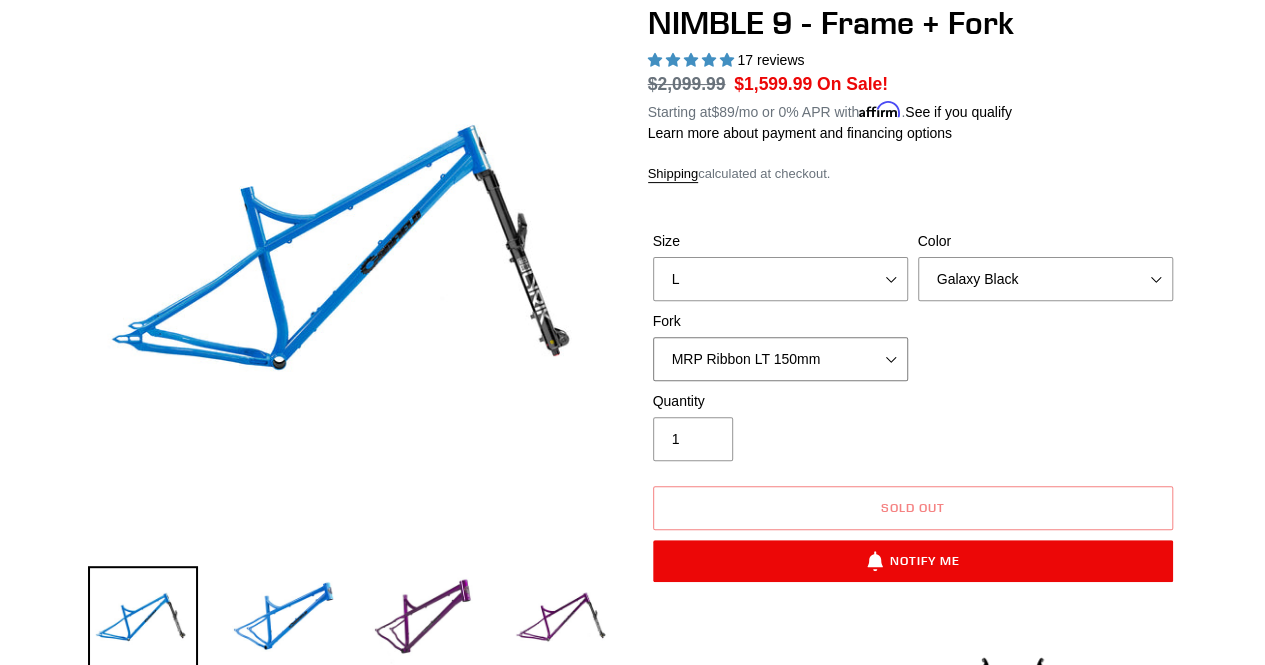 click on "MRP Ribbon LT 150mm
Fox 36 Factory Grip X 150mm (Special Order)
RockShox Lyrik Ultimate 150mm (Green - Special Order)
RockShox Lyrik Ultimate 150mm (Gloss Black - Special Order)
Fox 36 SL Factory Grip X 140mm" at bounding box center (780, 359) 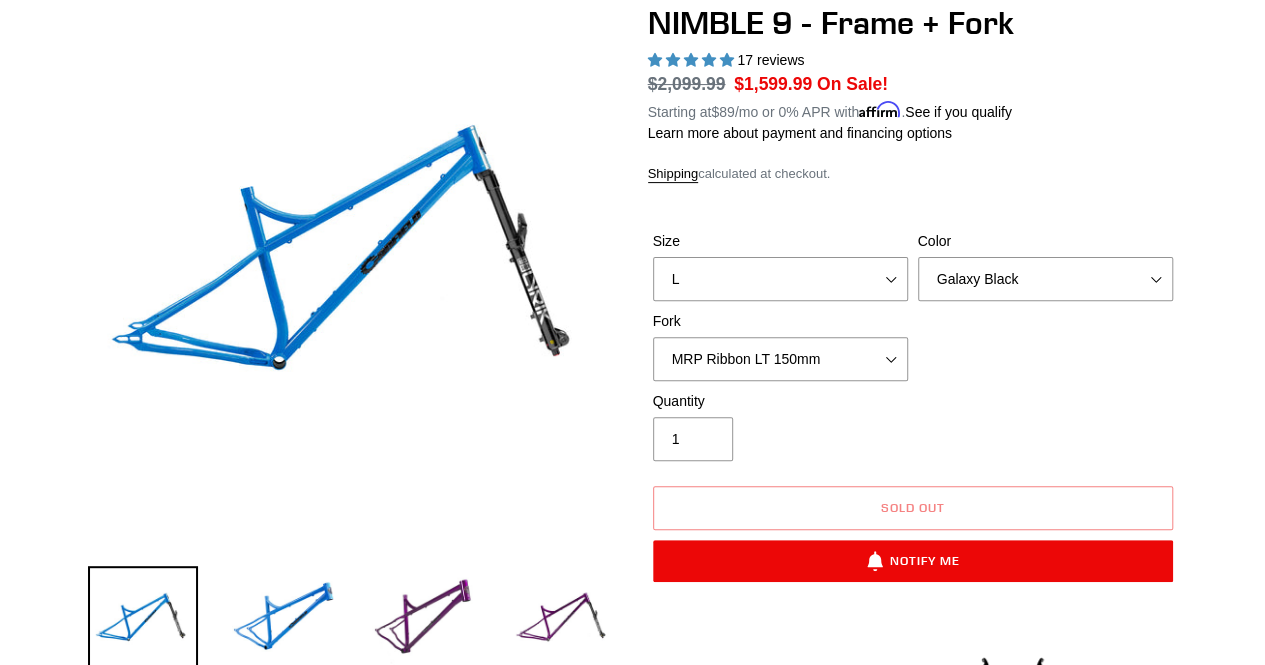 click on "Size
S
M
L
XL
Color
Bug Zapper Blue
Purple Haze - Sold Out
Galaxy Black
Fork
MRP Ribbon LT 150mm Fox 36 SL Factory Grip X 140mm" at bounding box center [913, 311] 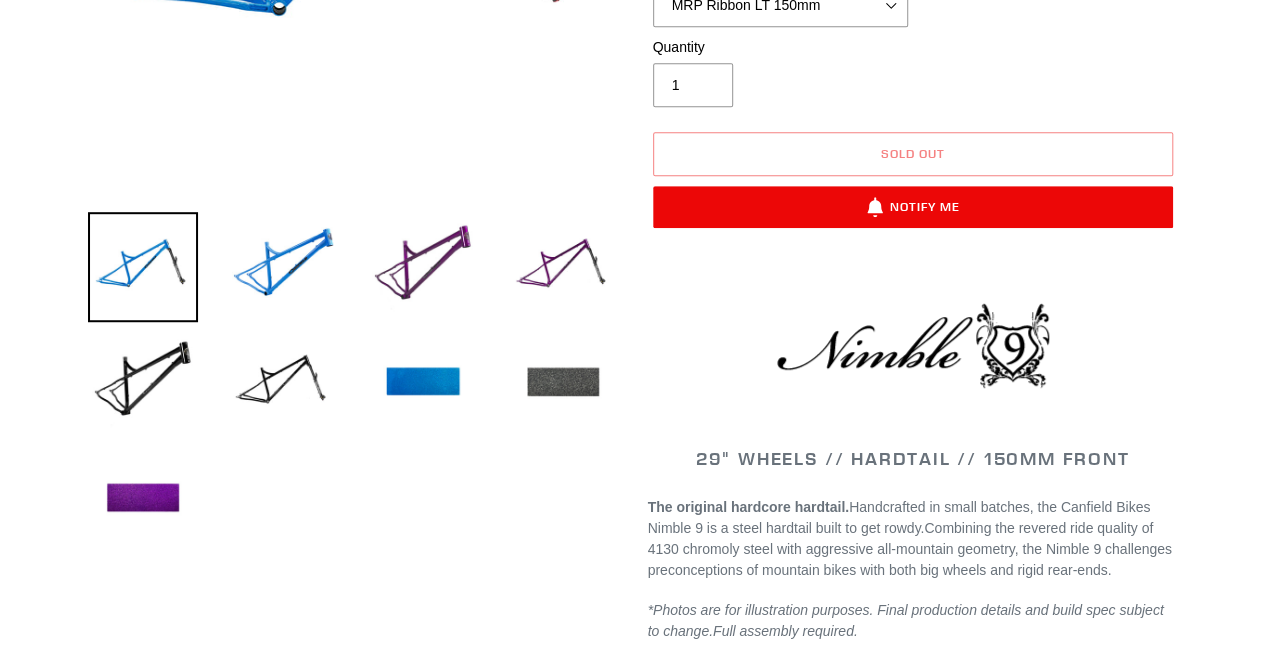 scroll, scrollTop: 600, scrollLeft: 0, axis: vertical 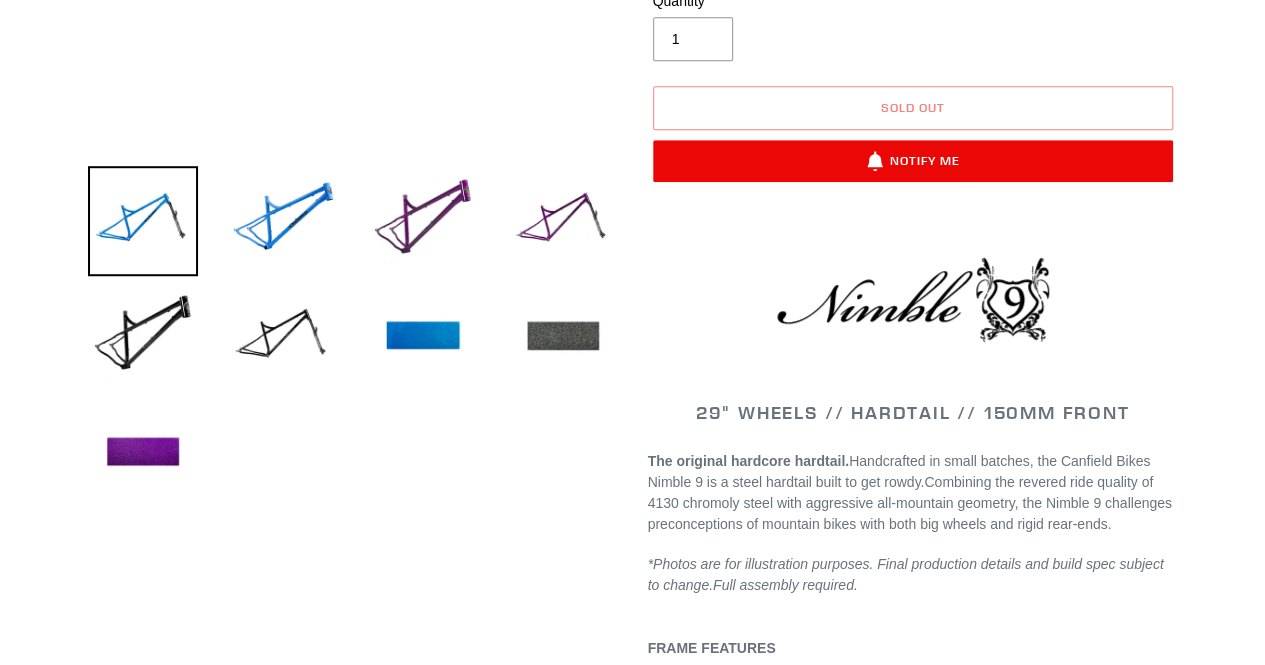 click at bounding box center (563, 337) 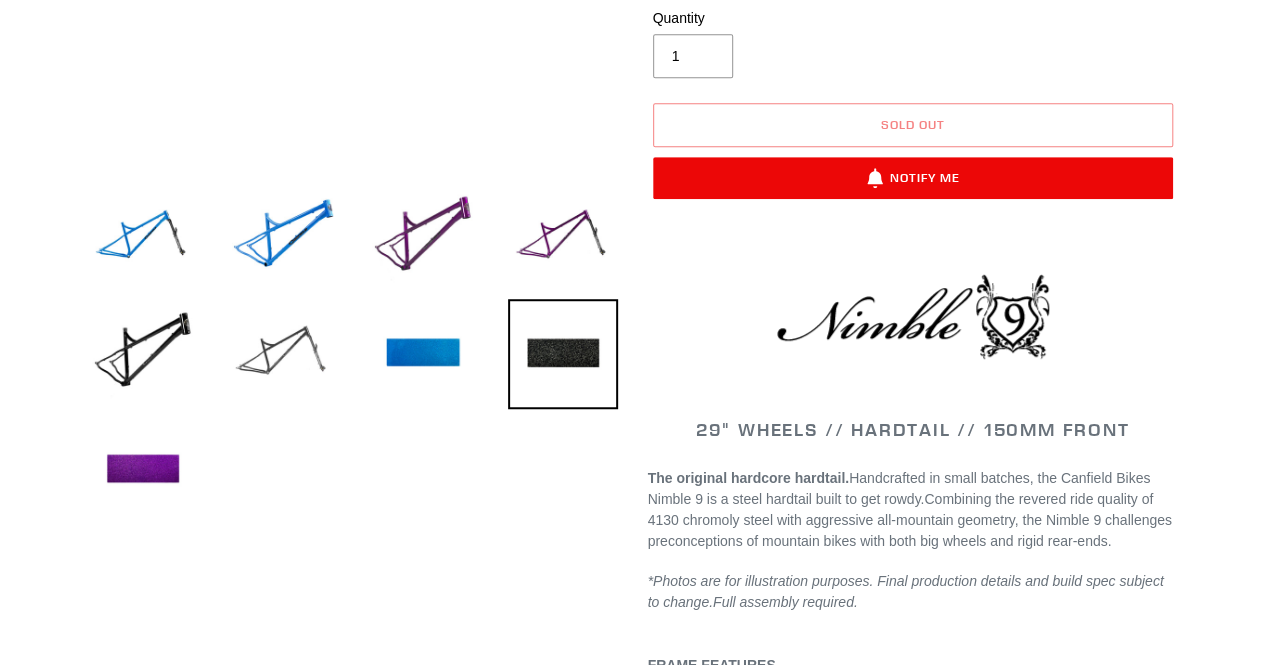 scroll, scrollTop: 600, scrollLeft: 0, axis: vertical 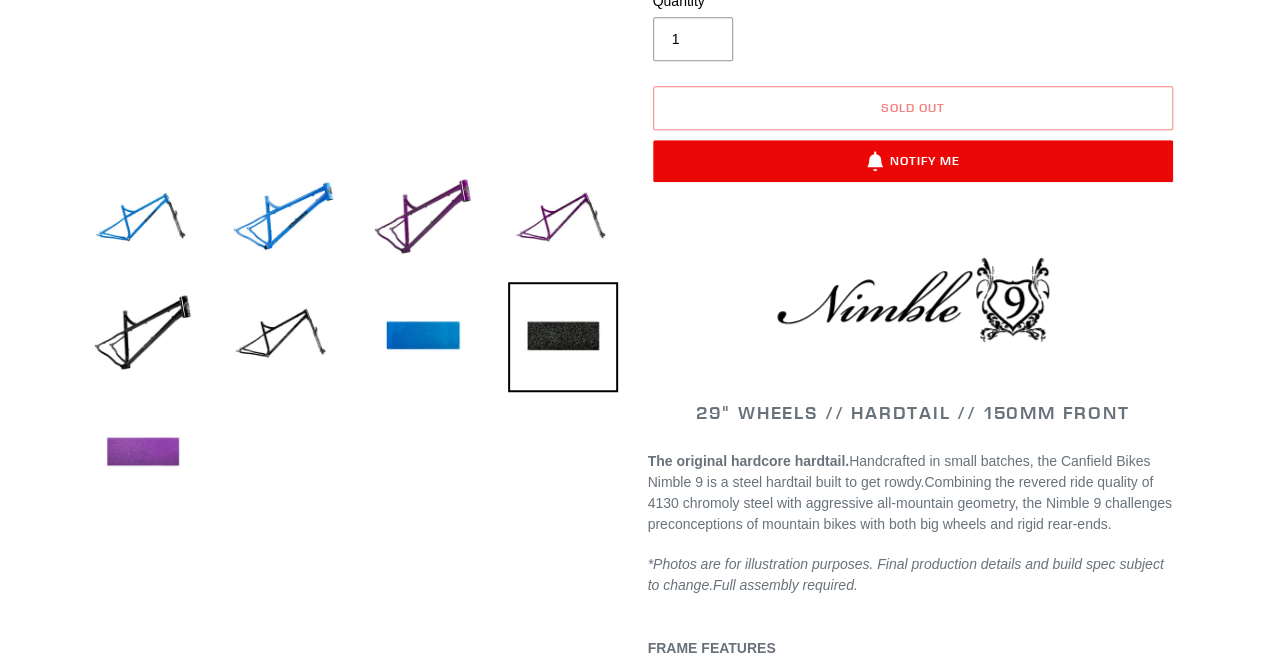 click at bounding box center [143, 453] 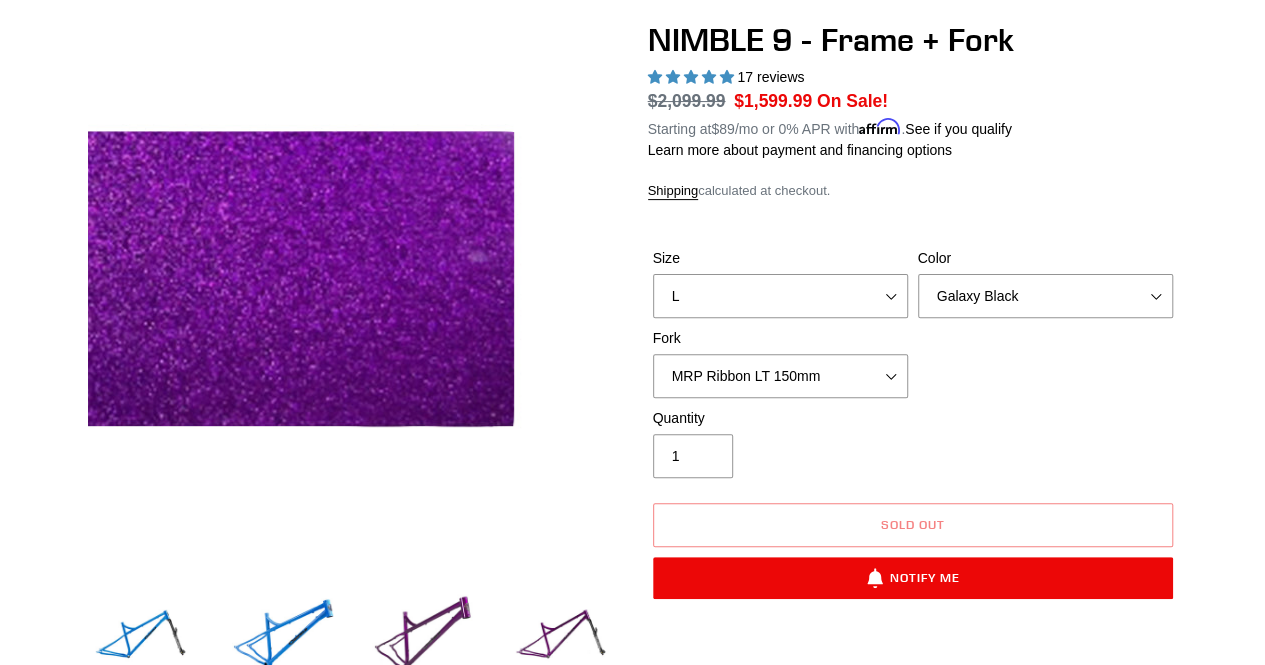 scroll, scrollTop: 500, scrollLeft: 0, axis: vertical 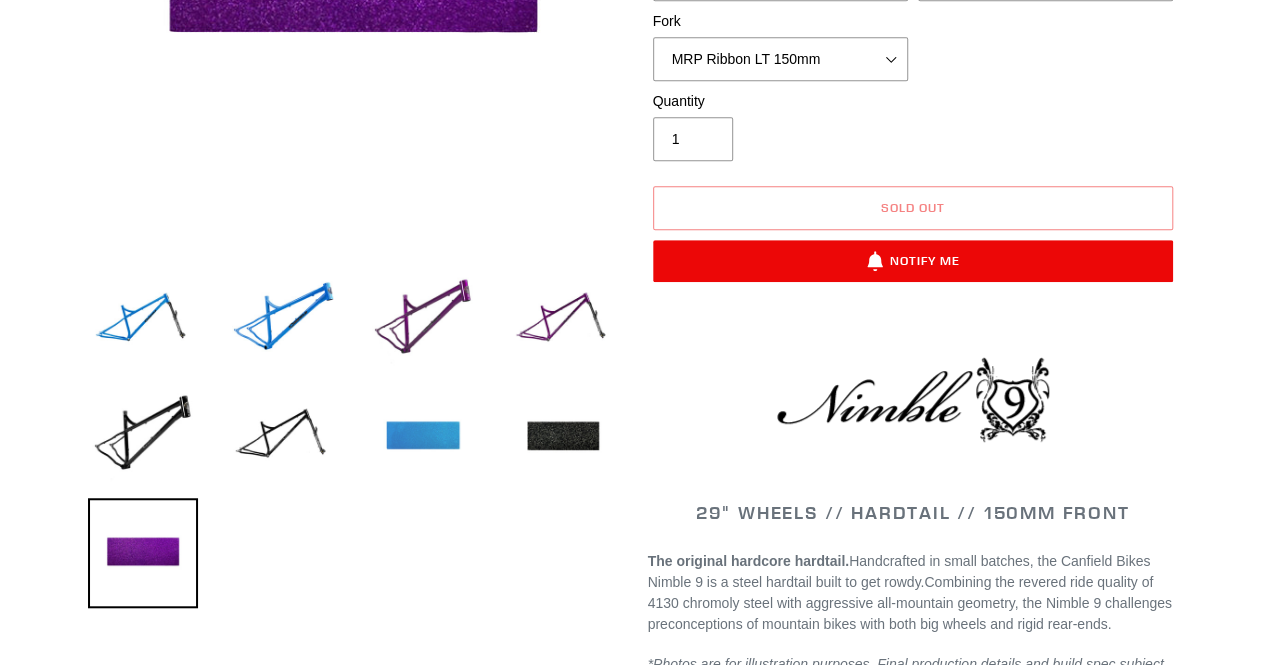 click at bounding box center [423, 437] 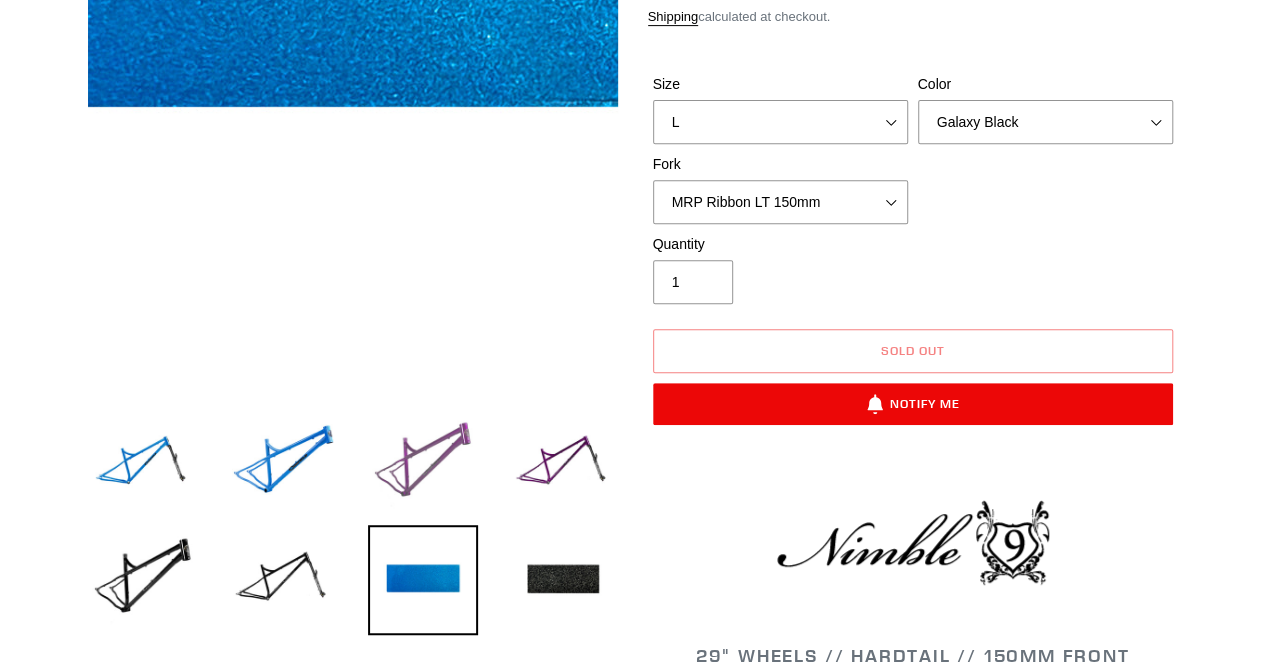 scroll, scrollTop: 400, scrollLeft: 0, axis: vertical 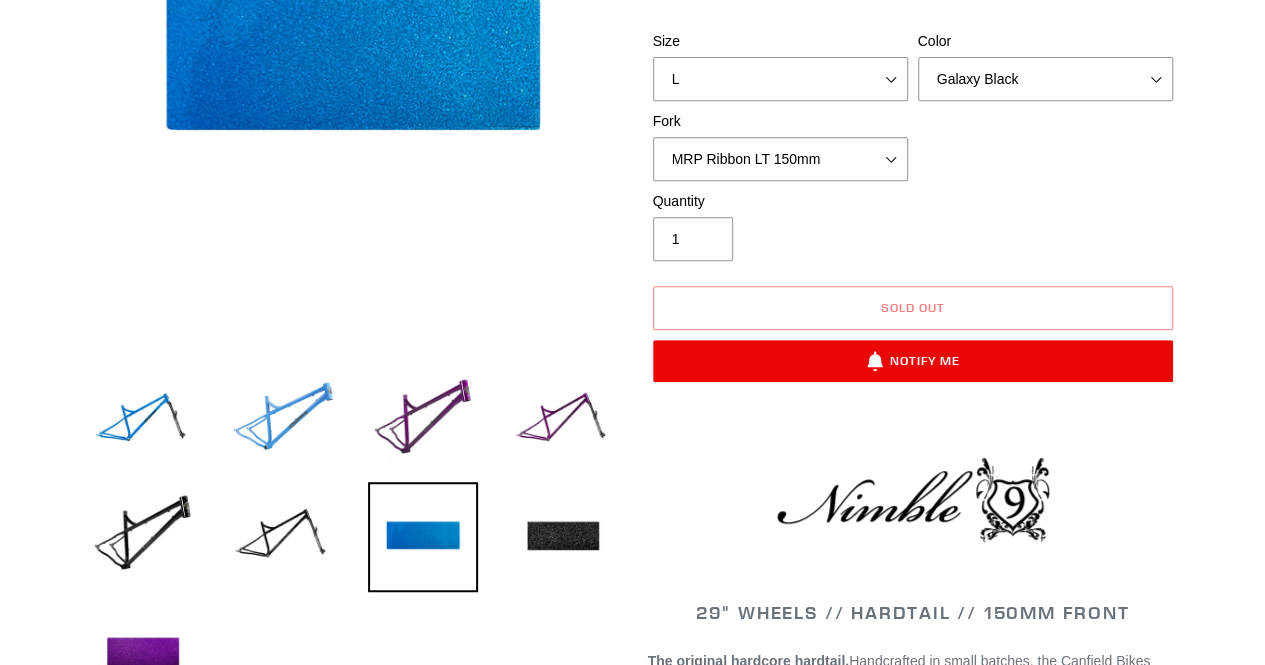 click at bounding box center (283, 421) 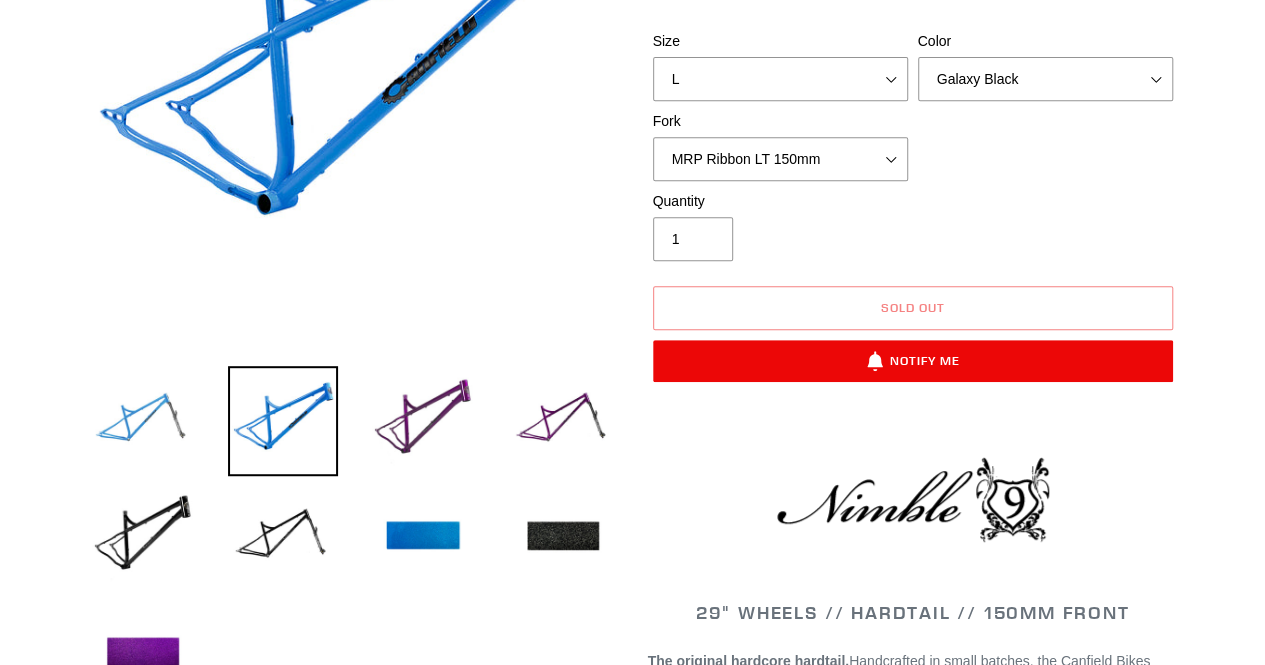 click at bounding box center (143, 421) 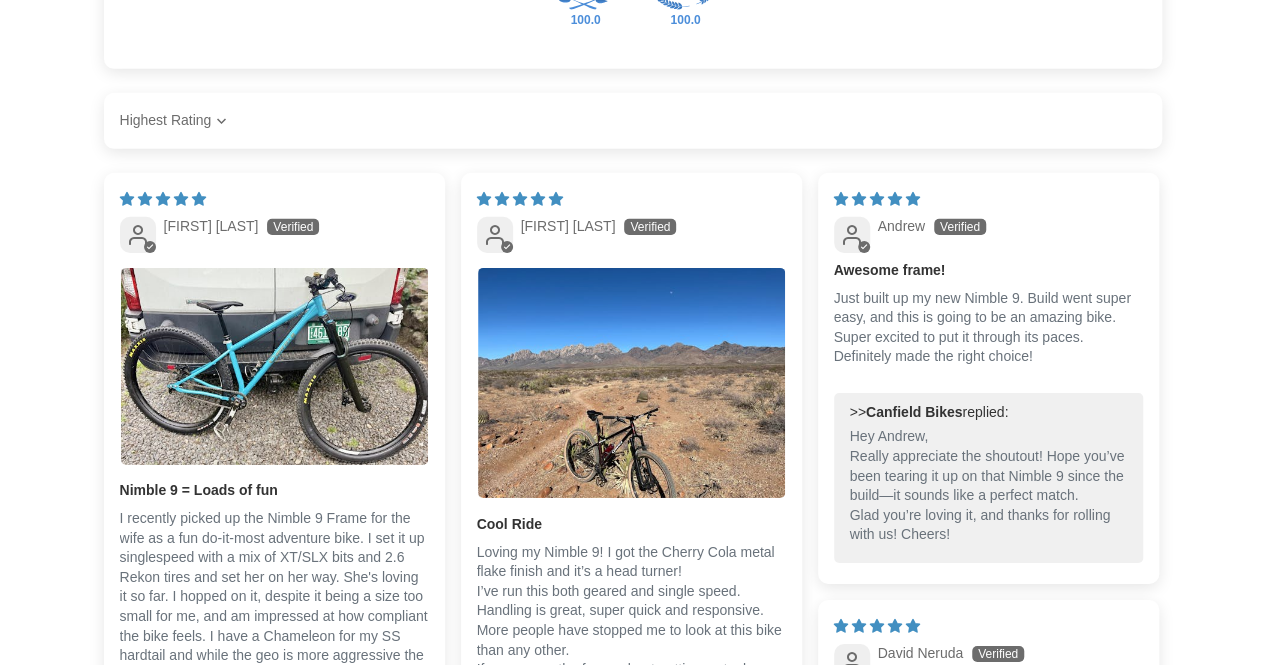 scroll, scrollTop: 3200, scrollLeft: 0, axis: vertical 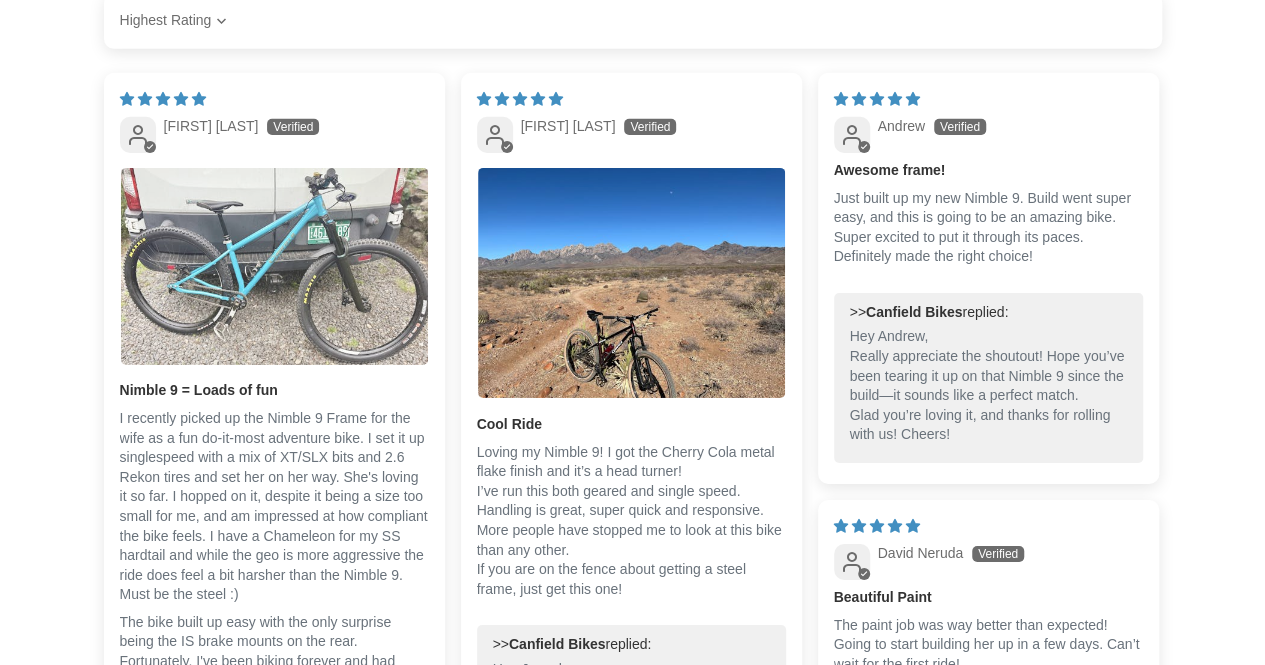 click at bounding box center (274, 266) 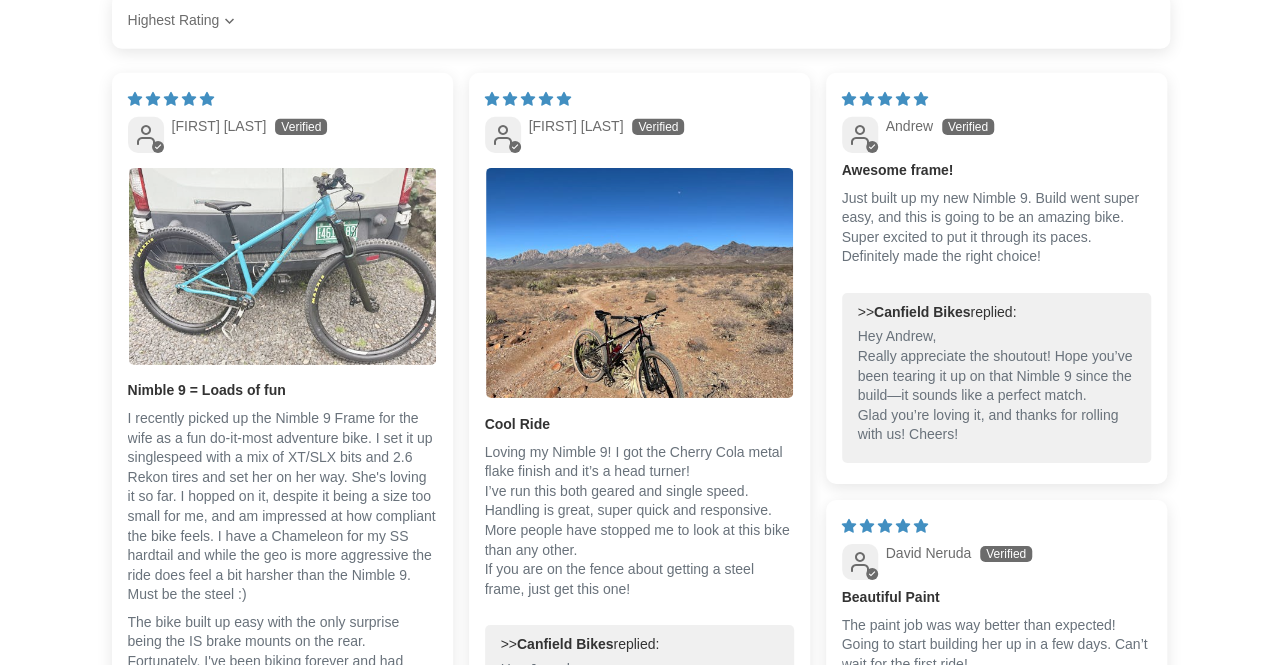 scroll, scrollTop: 0, scrollLeft: 0, axis: both 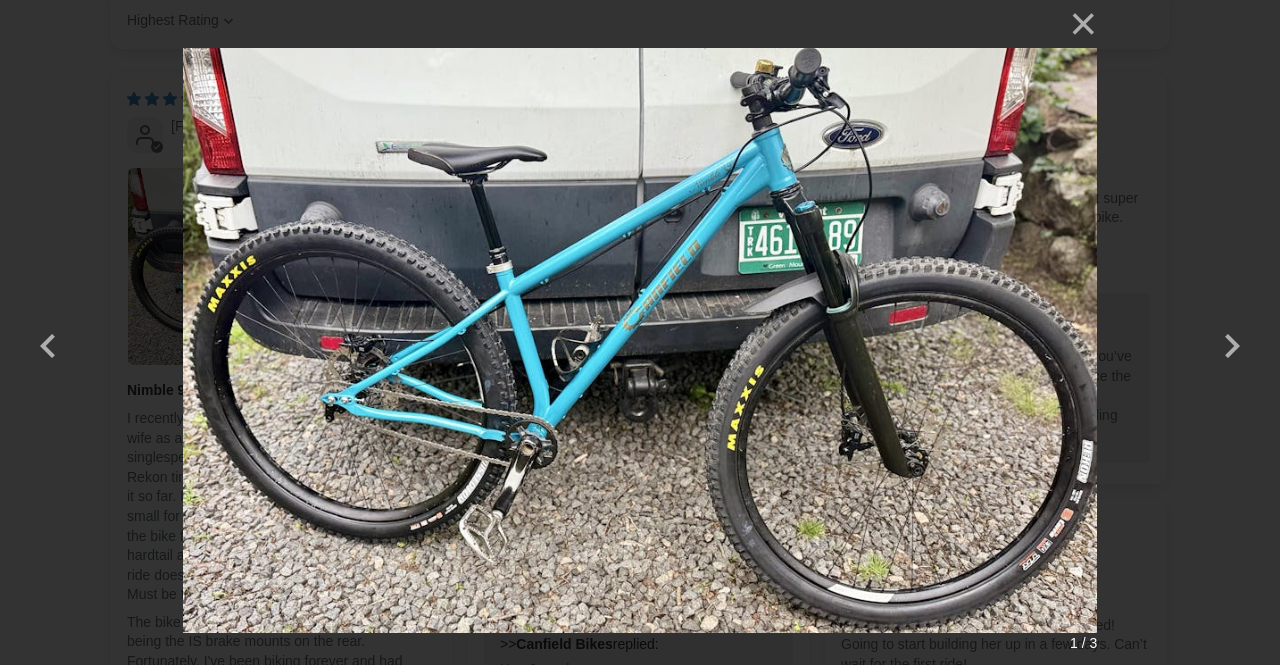 drag, startPoint x: 309, startPoint y: 279, endPoint x: 1241, endPoint y: 77, distance: 953.63934 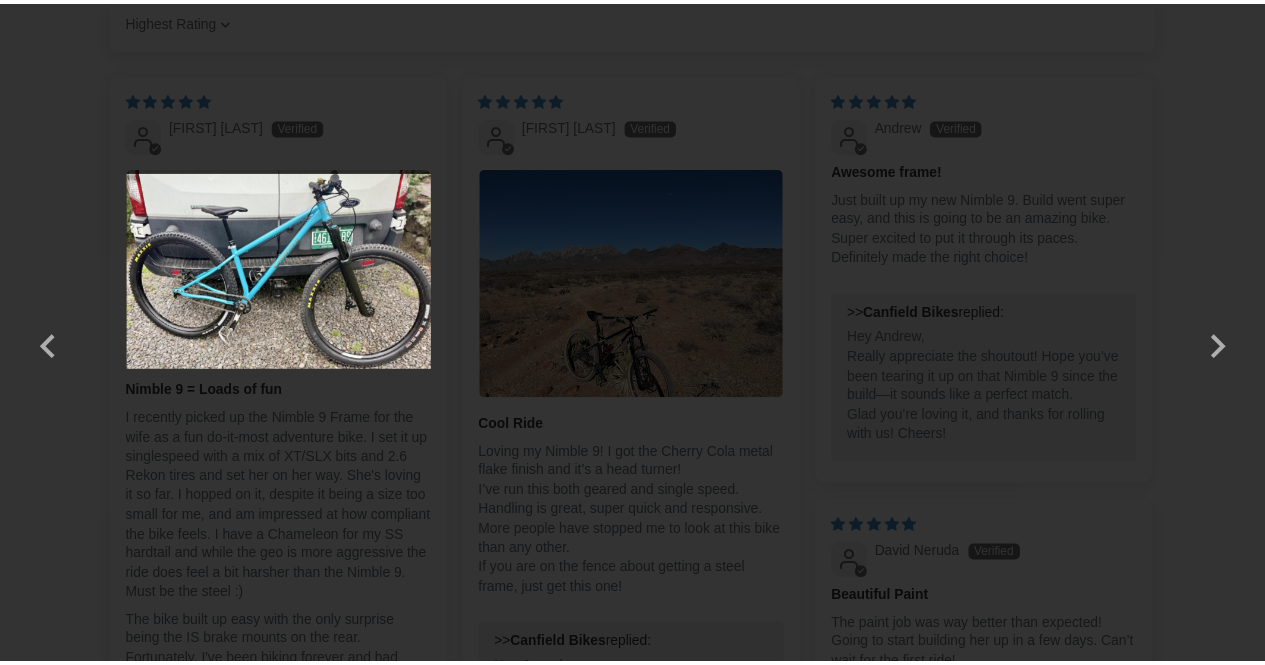 scroll, scrollTop: 3200, scrollLeft: 0, axis: vertical 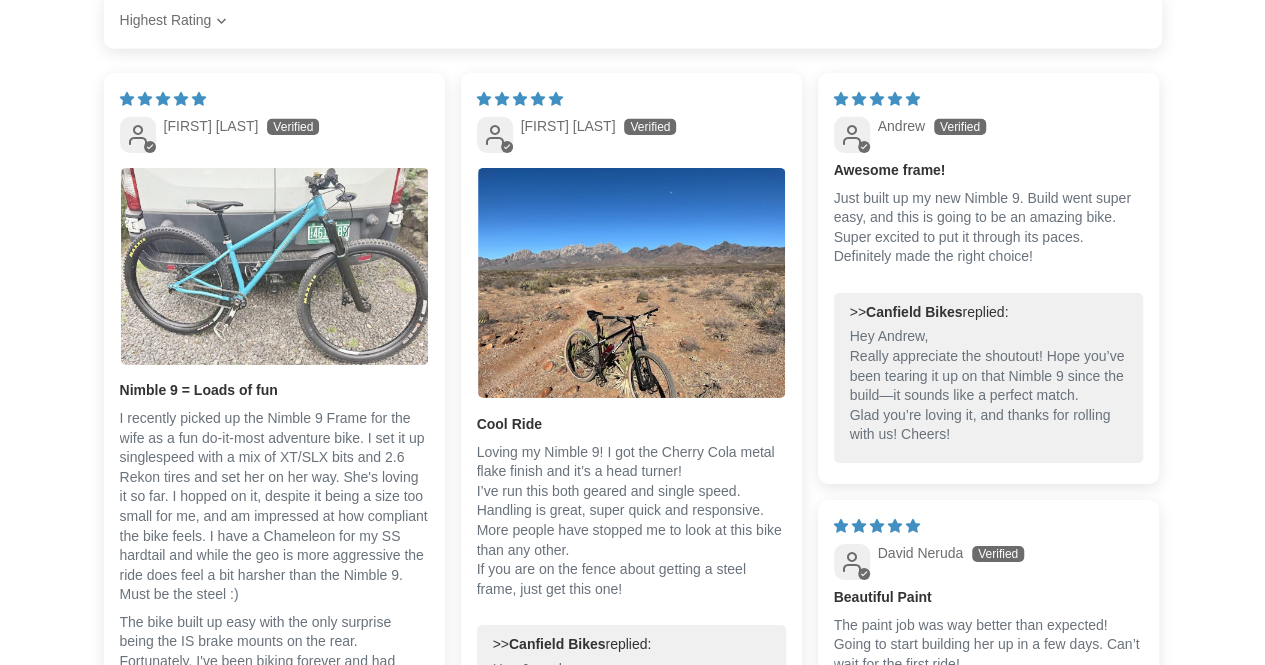 click at bounding box center [274, 266] 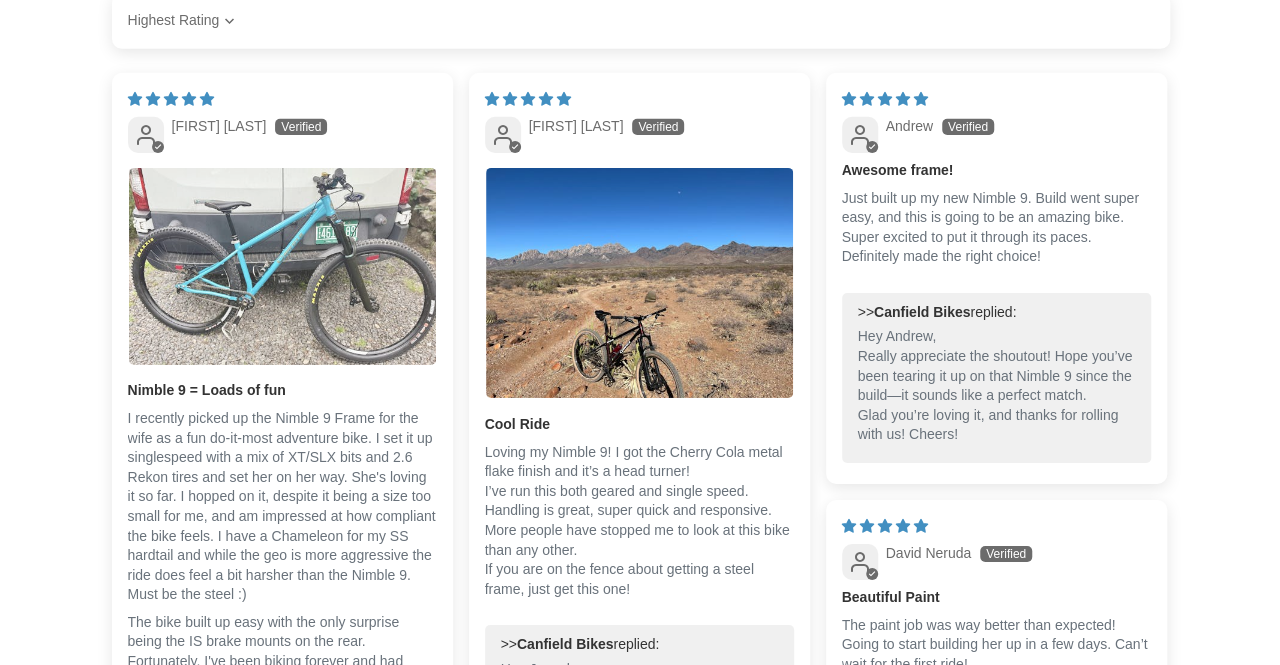 scroll, scrollTop: 0, scrollLeft: 0, axis: both 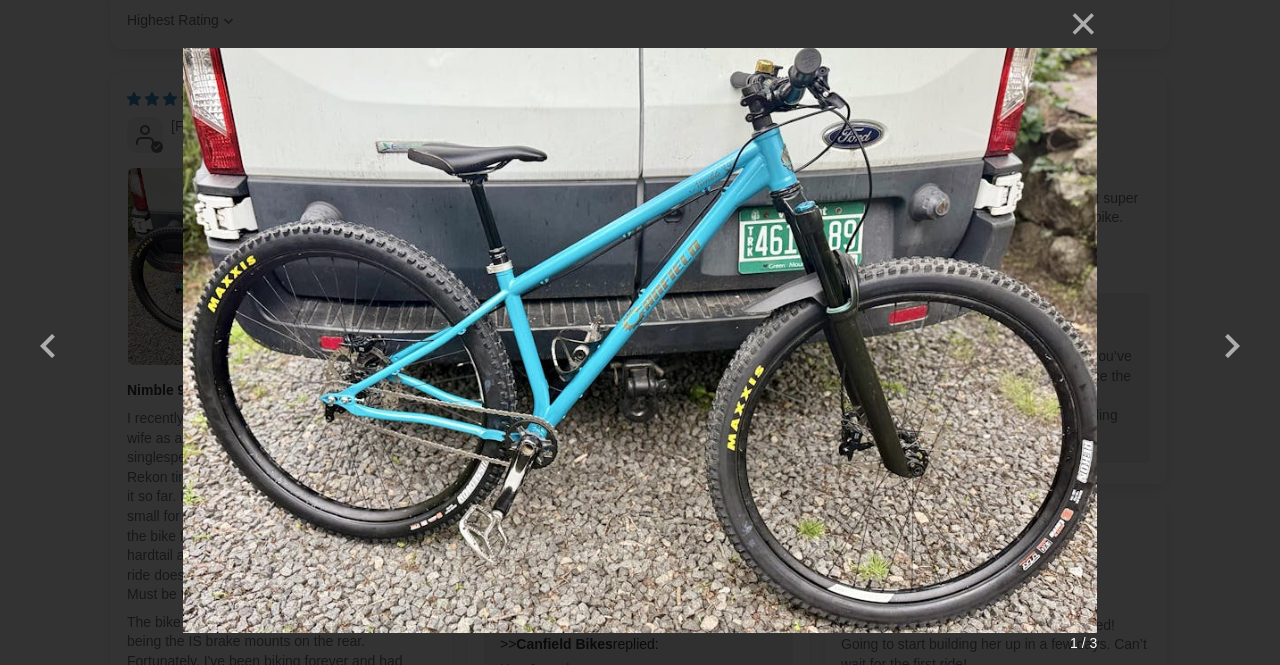 click on "×   1 / 3" at bounding box center [640, 332] 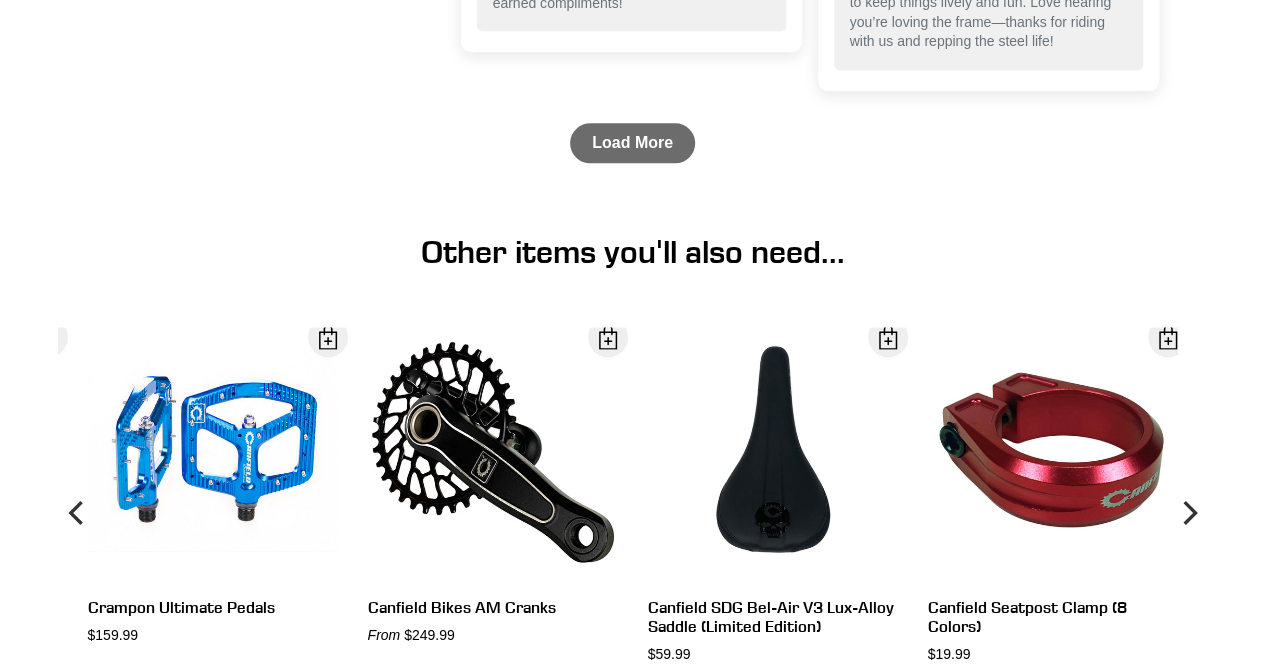 scroll, scrollTop: 4900, scrollLeft: 0, axis: vertical 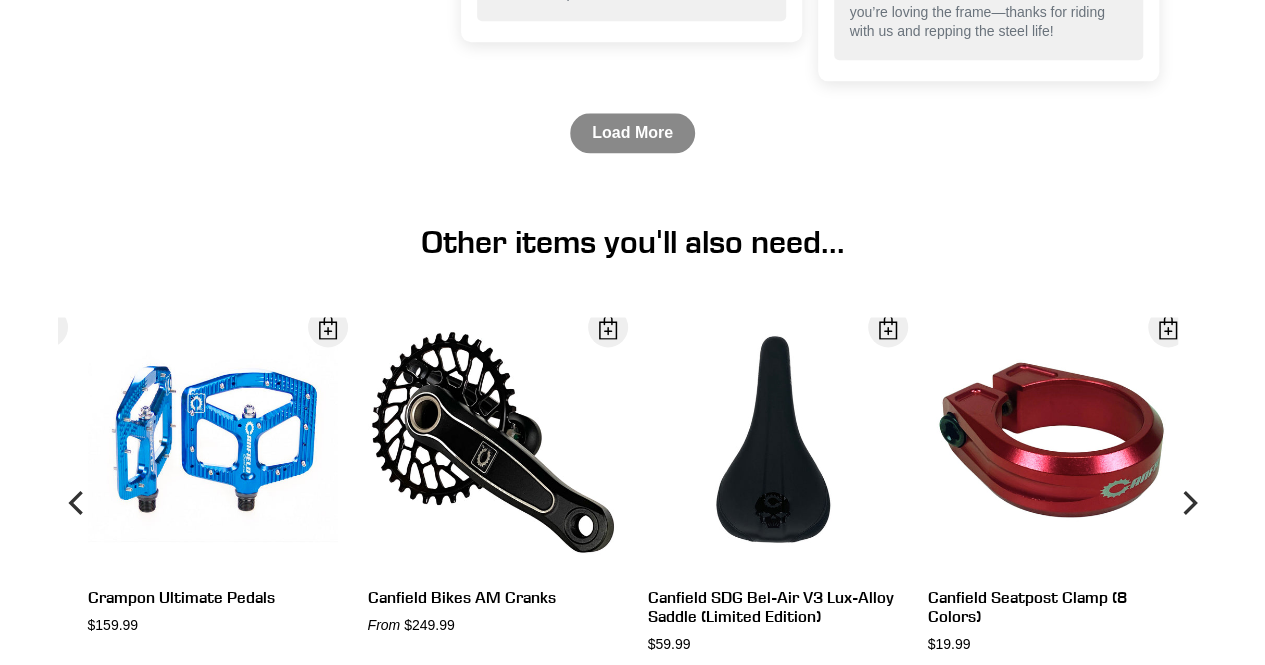click on "Load More" at bounding box center [632, 133] 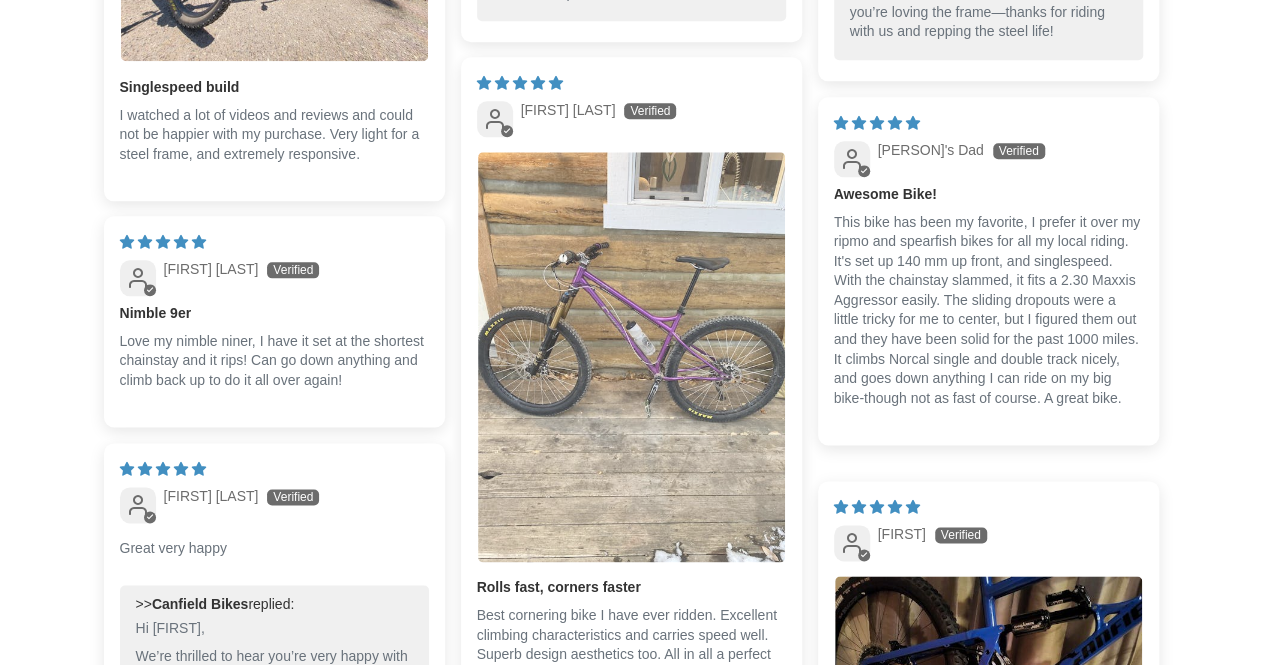 click at bounding box center (631, 357) 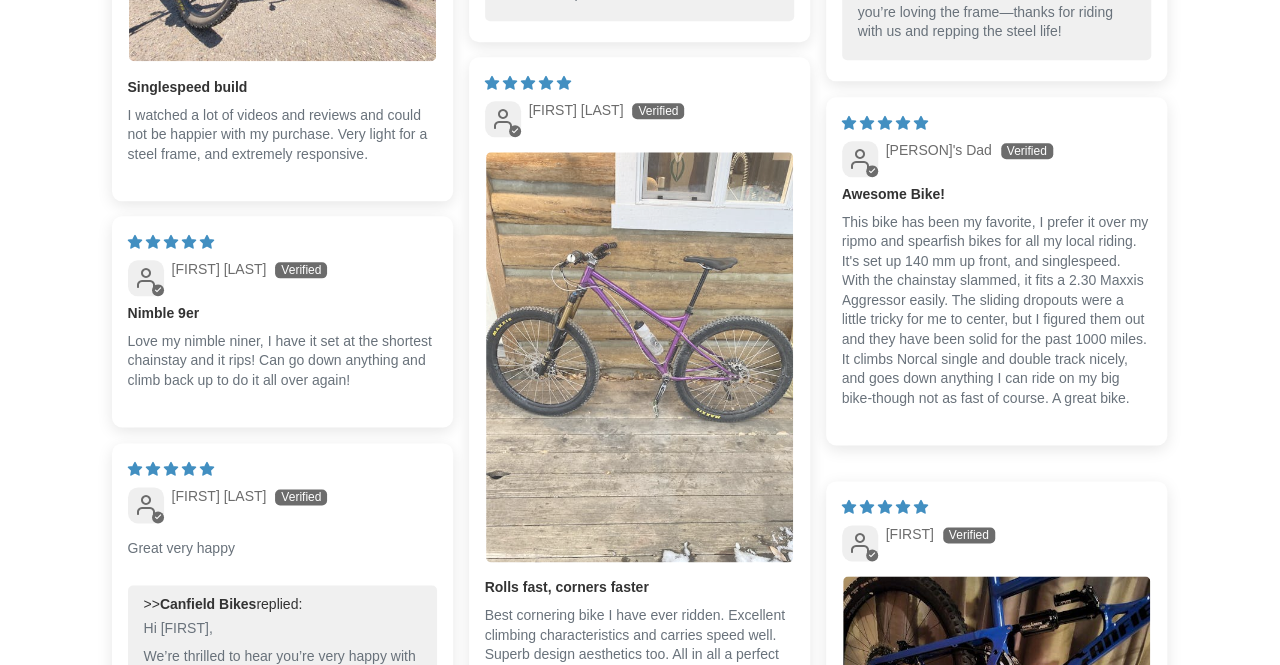 scroll, scrollTop: 0, scrollLeft: 0, axis: both 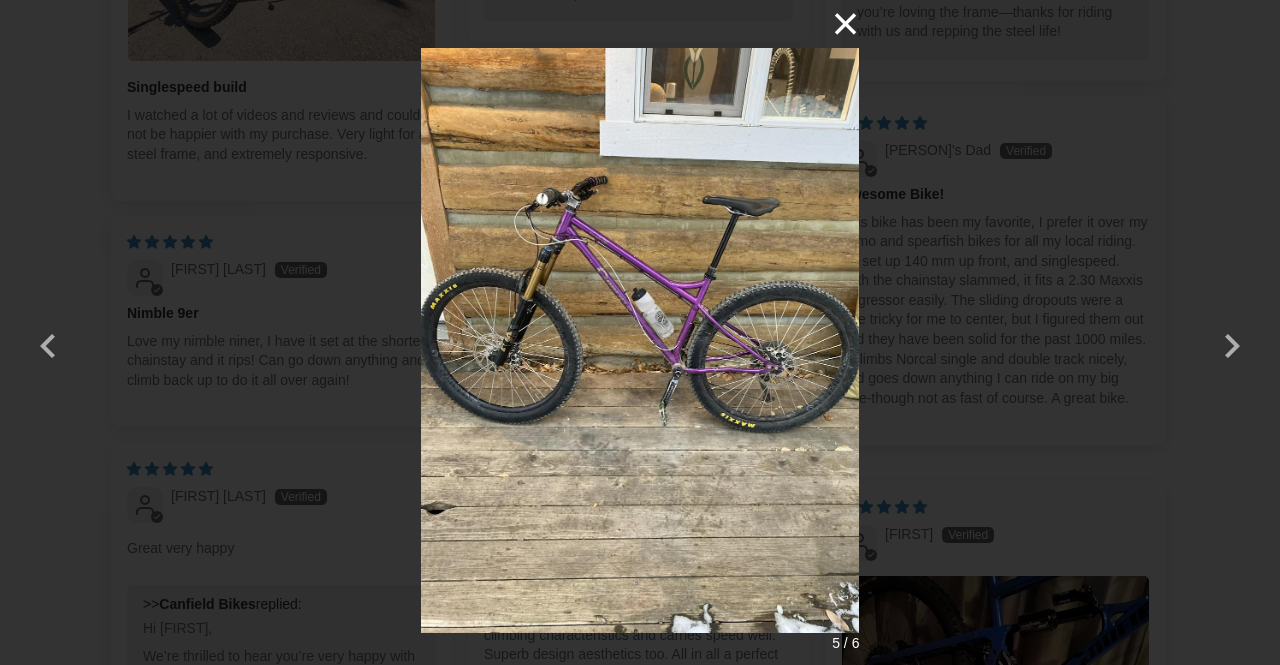 click on "×" at bounding box center (835, 24) 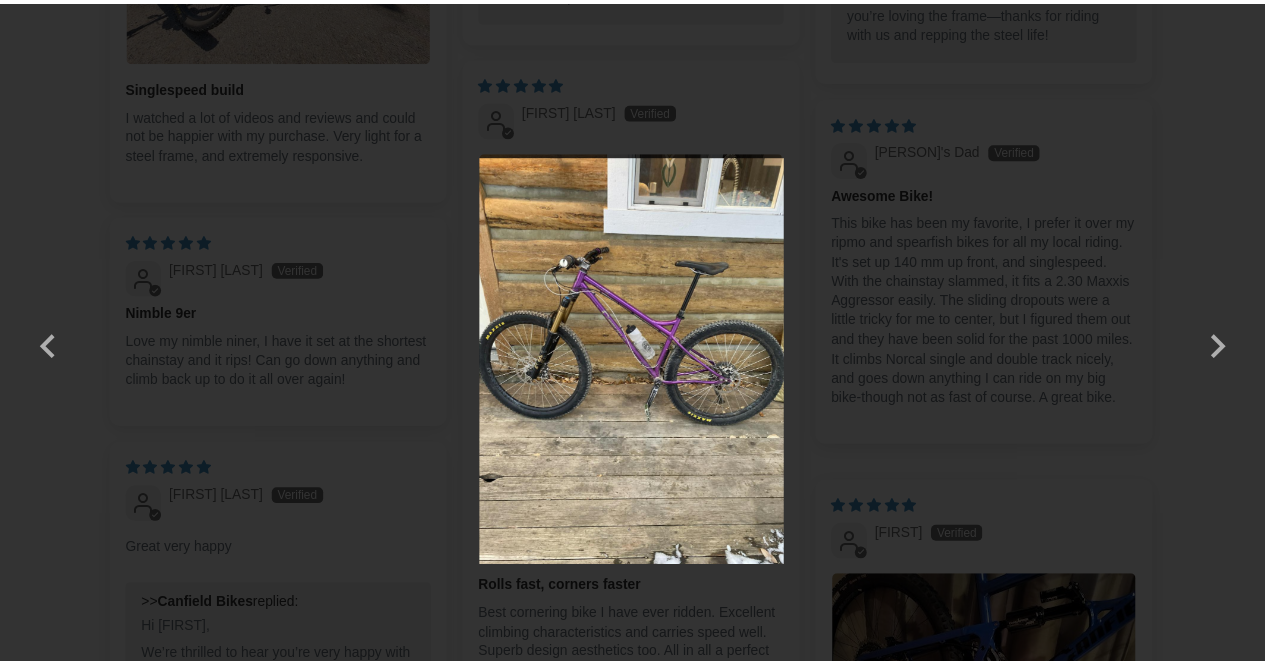 scroll, scrollTop: 4900, scrollLeft: 0, axis: vertical 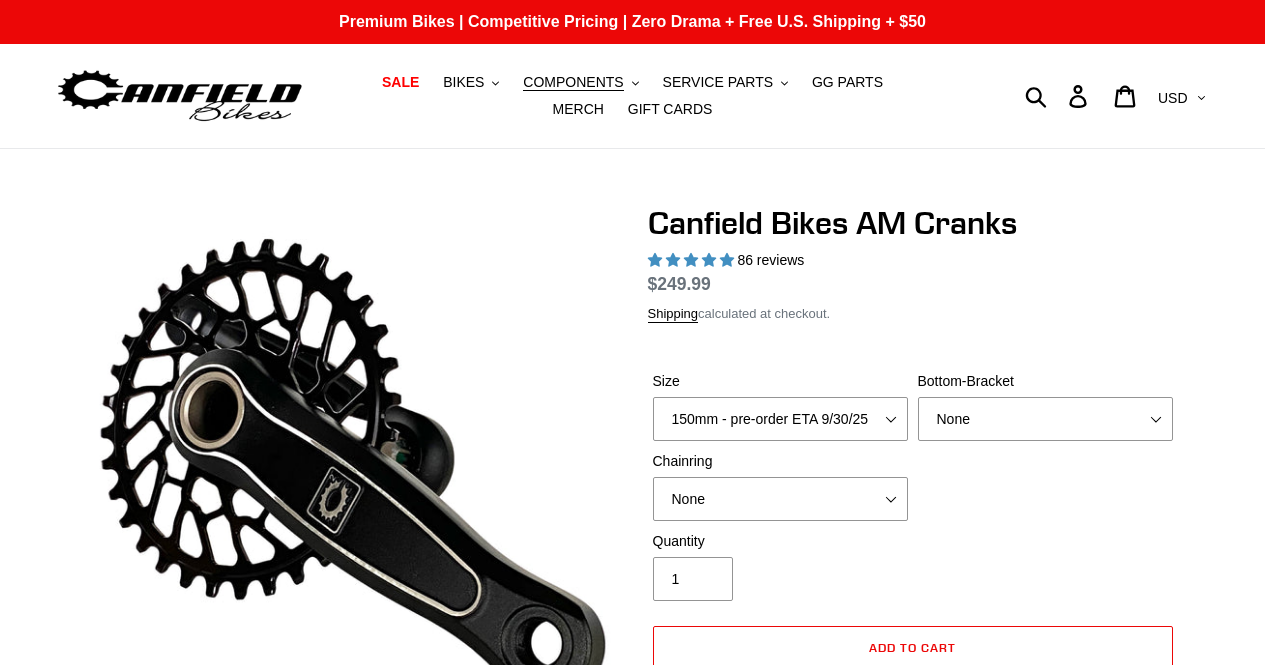 select on "highest-rating" 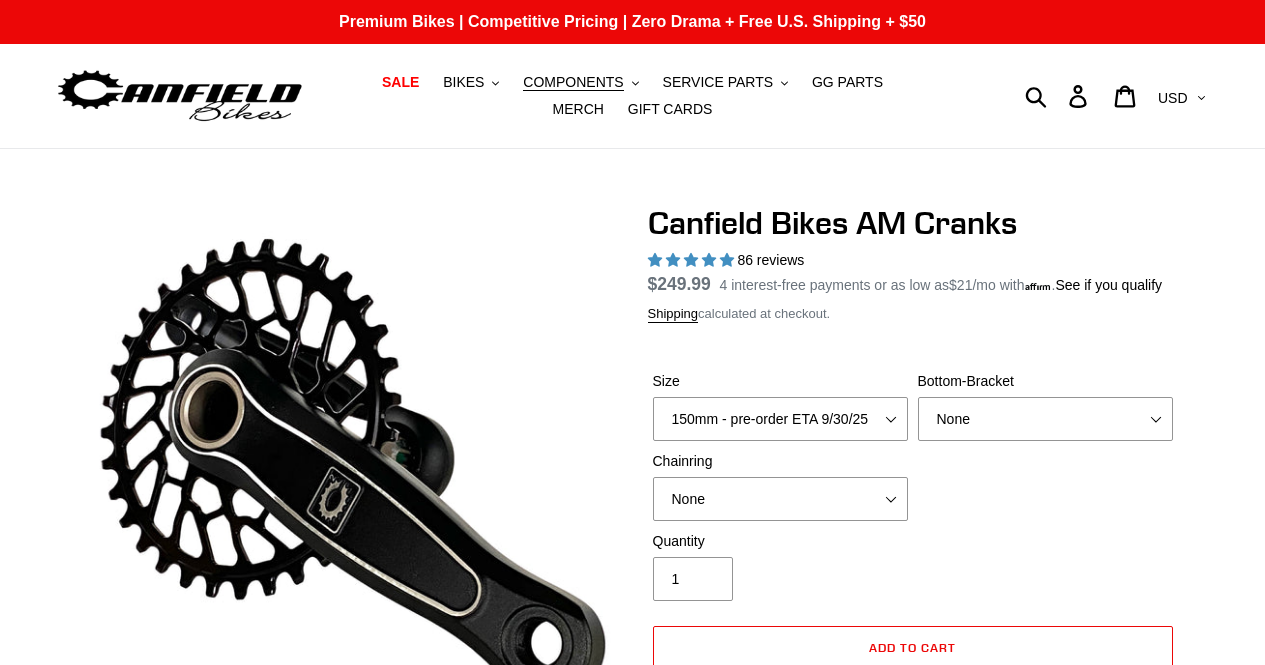 scroll, scrollTop: 0, scrollLeft: 0, axis: both 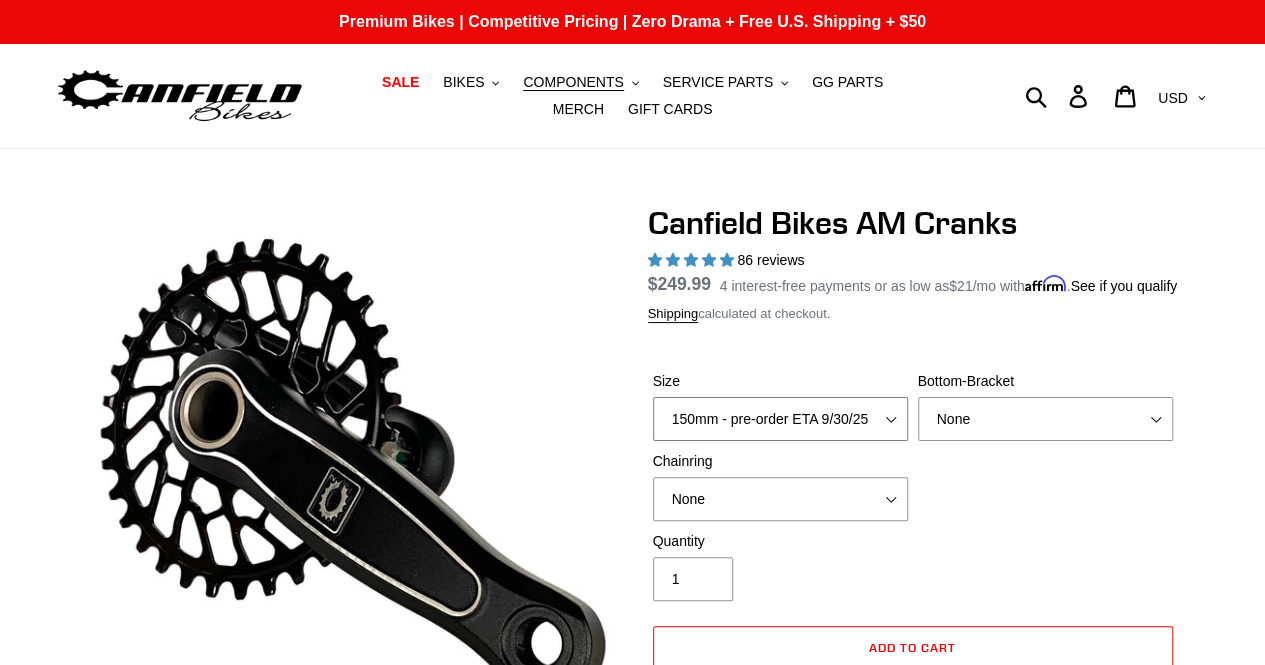 click on "150mm - pre-order ETA [DATE]
155mm - pre-order ETA [DATE]
160mm - pre-order ETA [DATE]
165mm - pre-order ETA [DATE]
170mm" at bounding box center (780, 419) 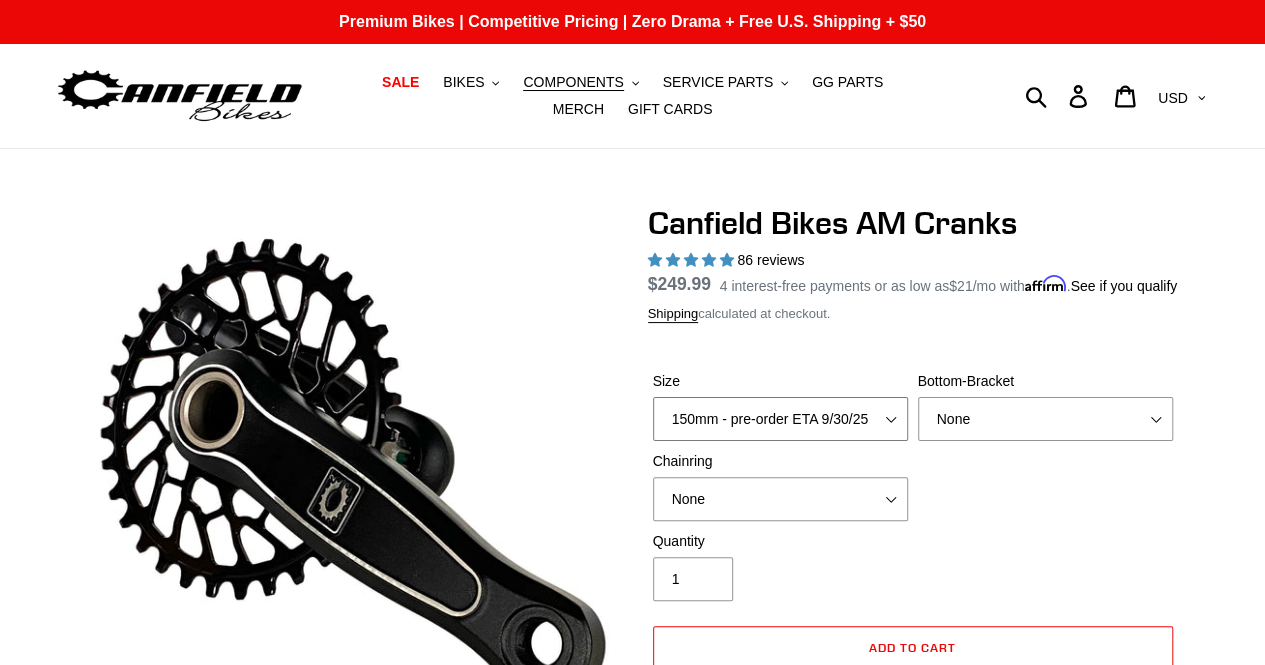 select on "160mm - pre-order ETA 9/30/25" 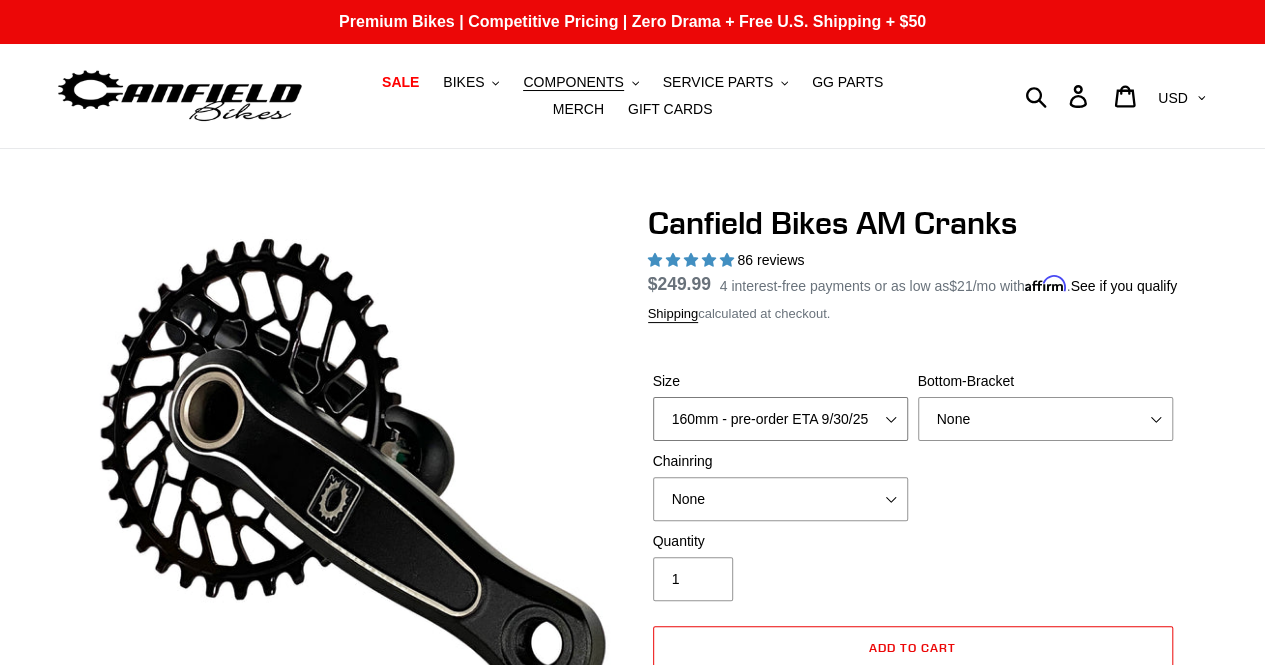 click on "150mm - pre-order ETA [DATE]
155mm - pre-order ETA [DATE]
160mm - pre-order ETA [DATE]
165mm - pre-order ETA [DATE]
170mm" at bounding box center (780, 419) 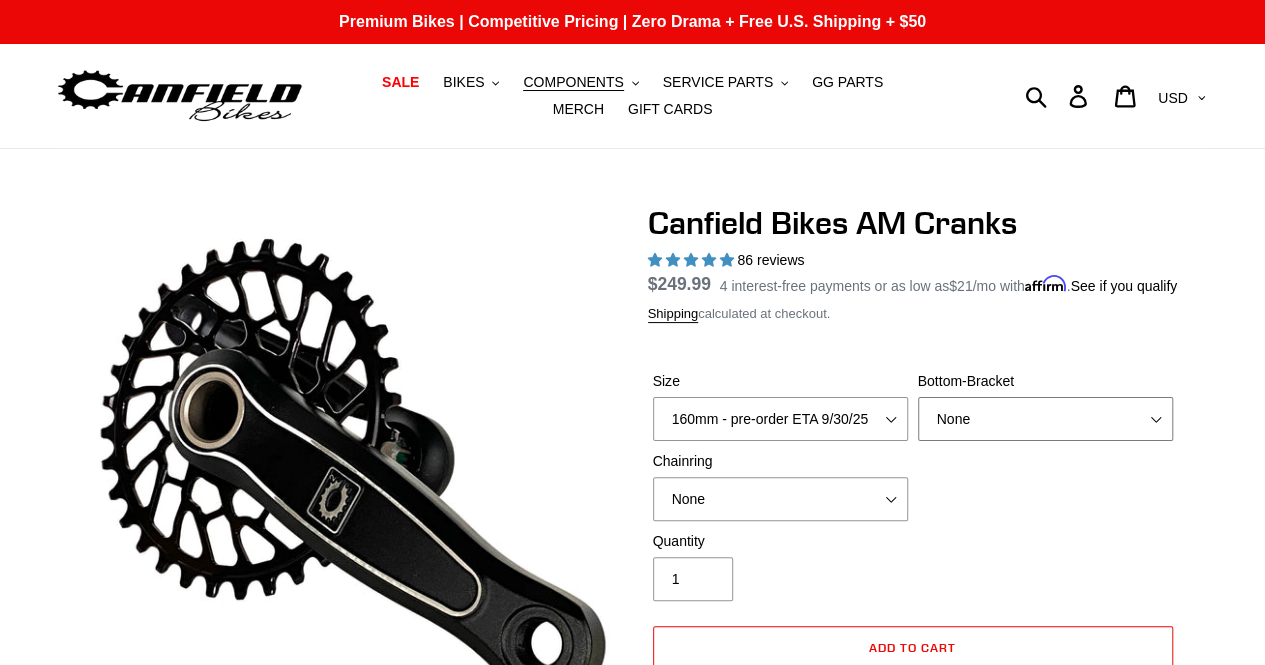 click on "None
BSA Threaded 68/73mm
Press Fit PF92" at bounding box center (1045, 419) 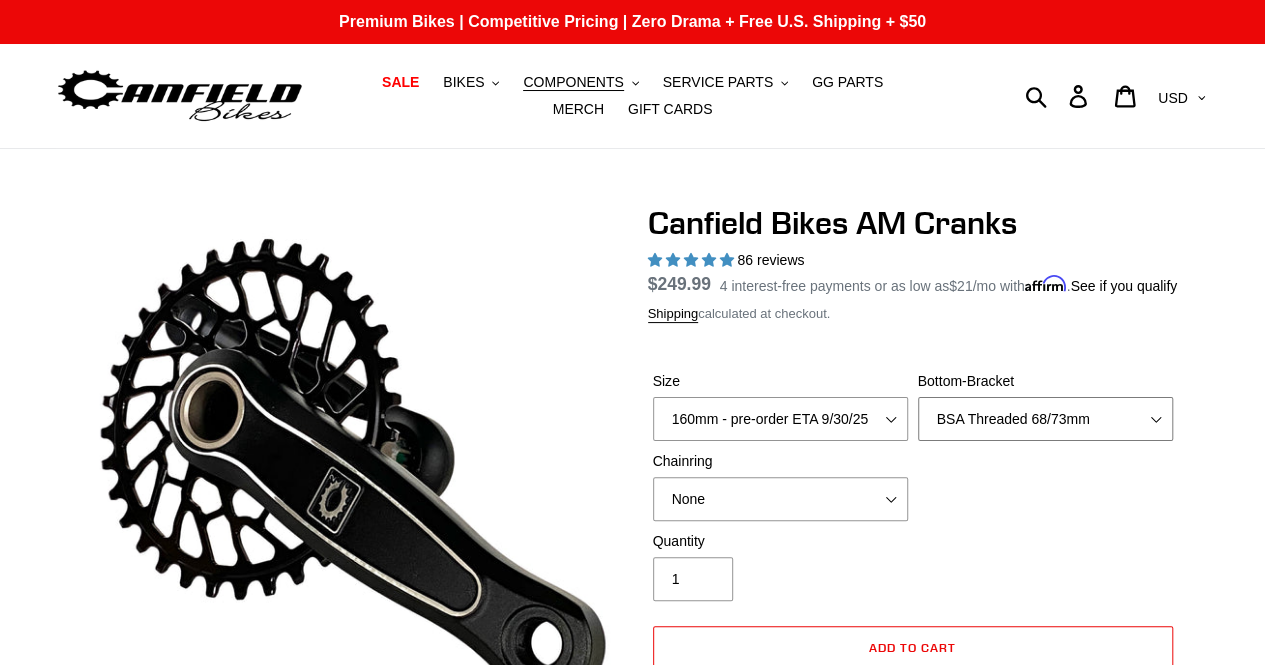 click on "None
BSA Threaded 68/73mm
Press Fit PF92" at bounding box center (1045, 419) 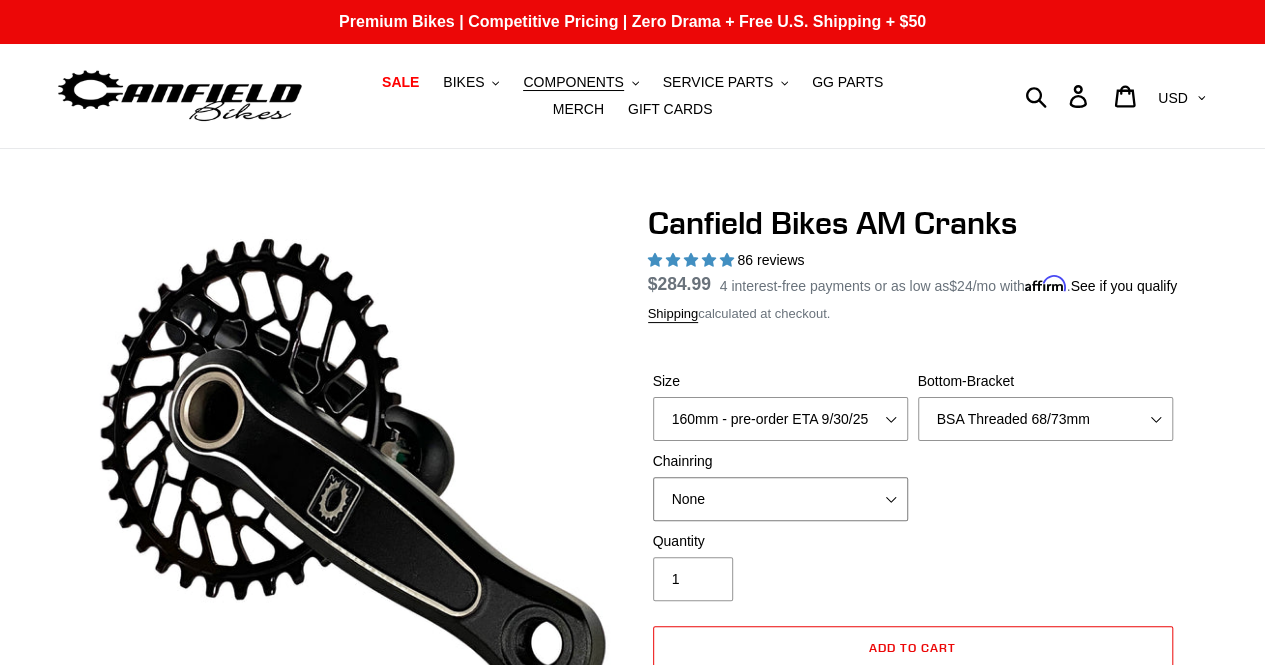 click on "None
30t Round (Boost 148)
30t Oval (Boost 148)
32t Round (Boost 148)
32t Oval (Boost 148)
34t Round (Boost 148)" at bounding box center [780, 499] 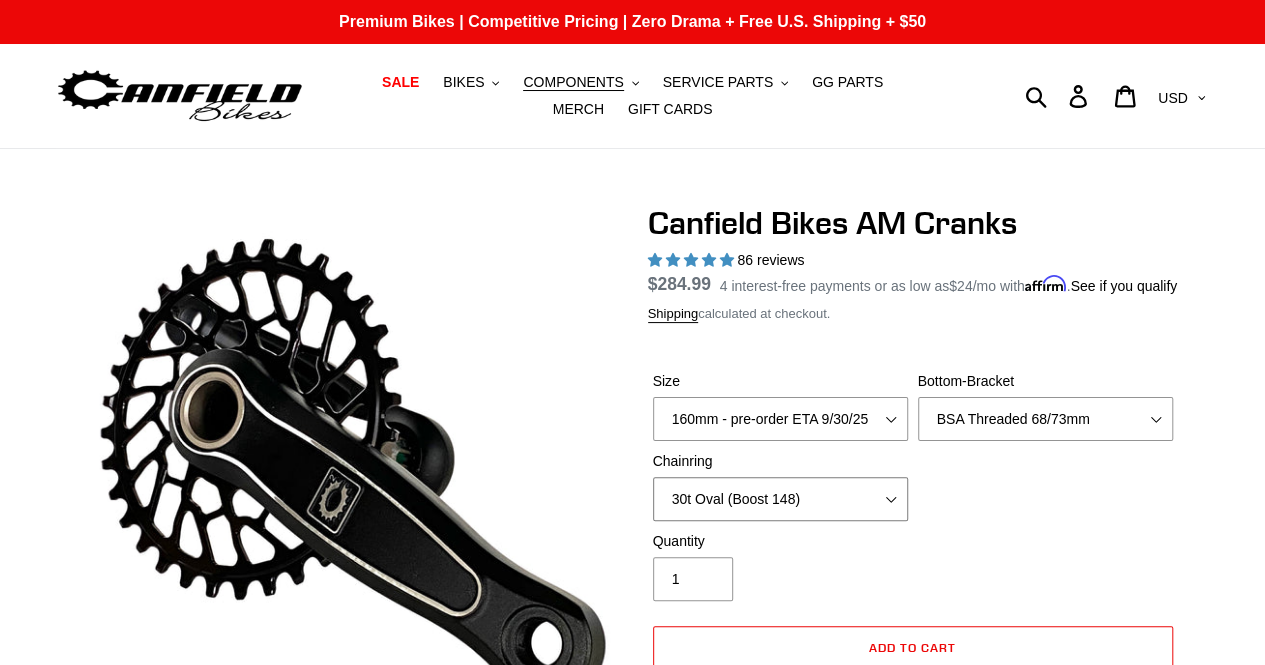 click on "None
30t Round (Boost 148)
30t Oval (Boost 148)
32t Round (Boost 148)
32t Oval (Boost 148)
34t Round (Boost 148)" at bounding box center (780, 499) 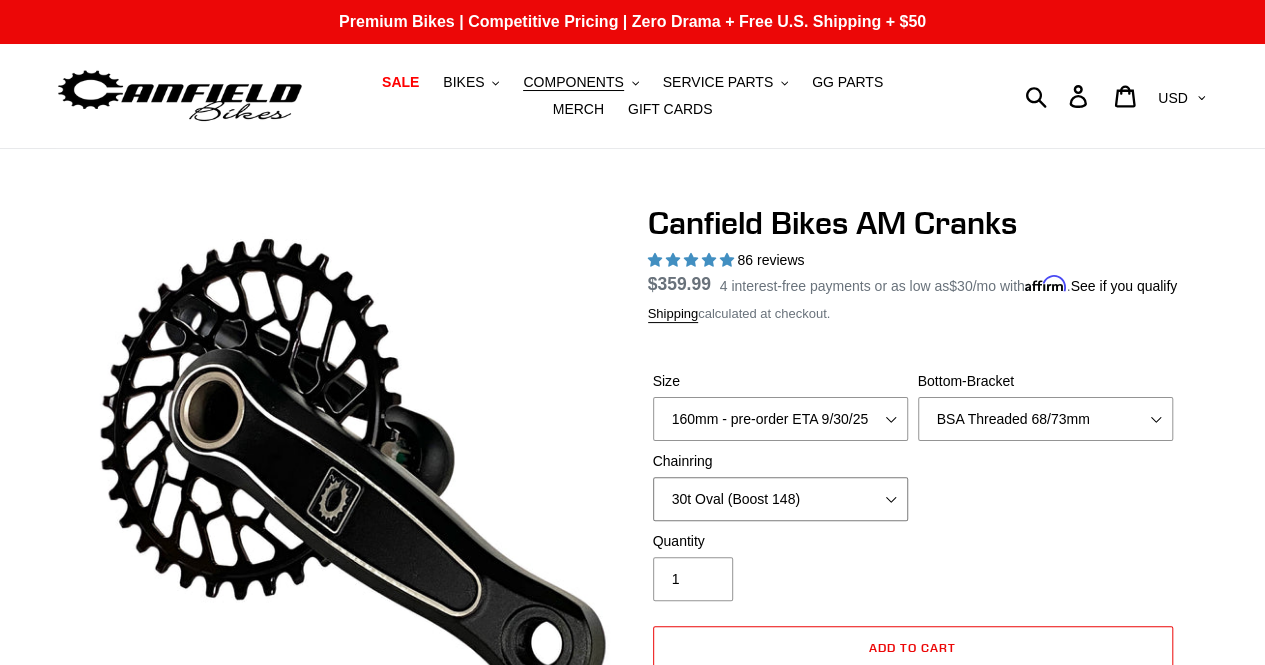 click on "None
30t Round (Boost 148)
30t Oval (Boost 148)
32t Round (Boost 148)
32t Oval (Boost 148)
34t Round (Boost 148)" at bounding box center [780, 499] 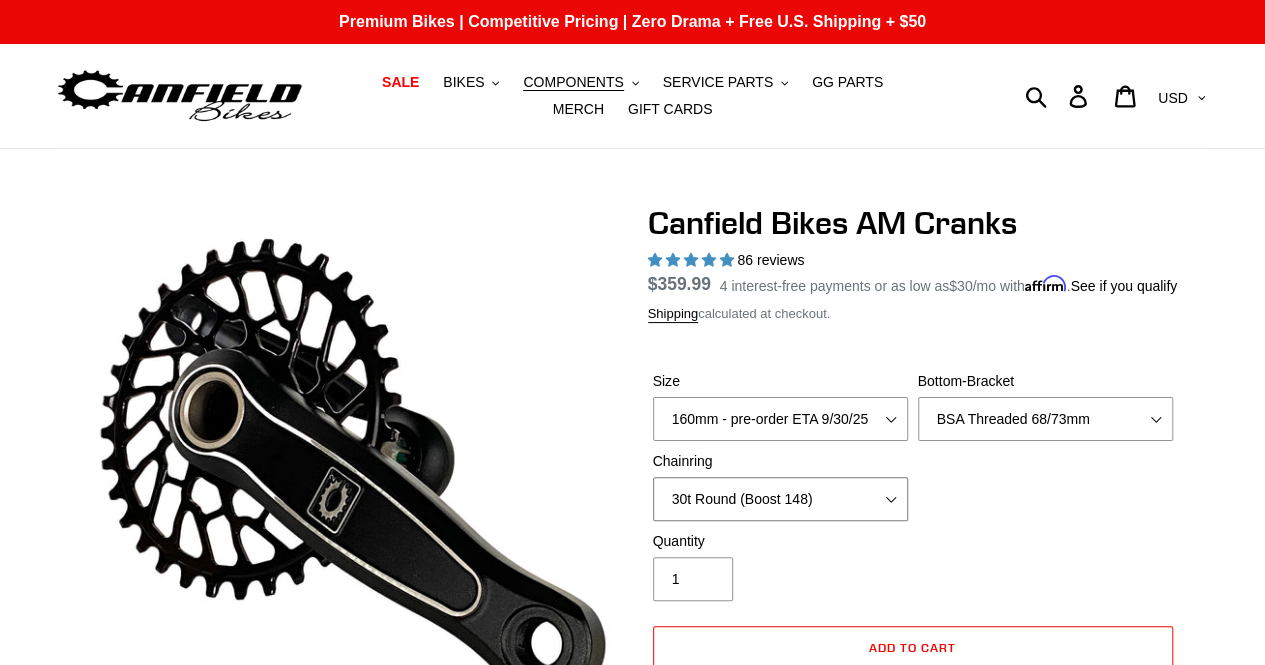 click on "None
30t Round (Boost 148)
30t Oval (Boost 148)
32t Round (Boost 148)
32t Oval (Boost 148)
34t Round (Boost 148)" at bounding box center (780, 499) 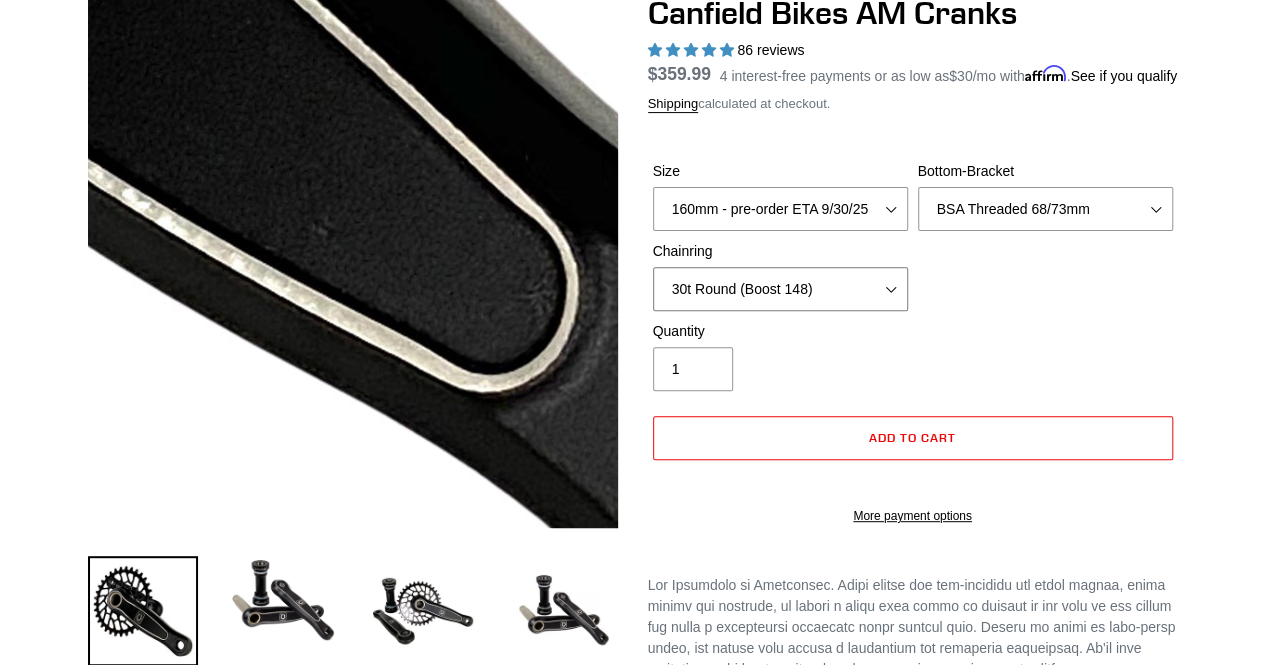 scroll, scrollTop: 300, scrollLeft: 0, axis: vertical 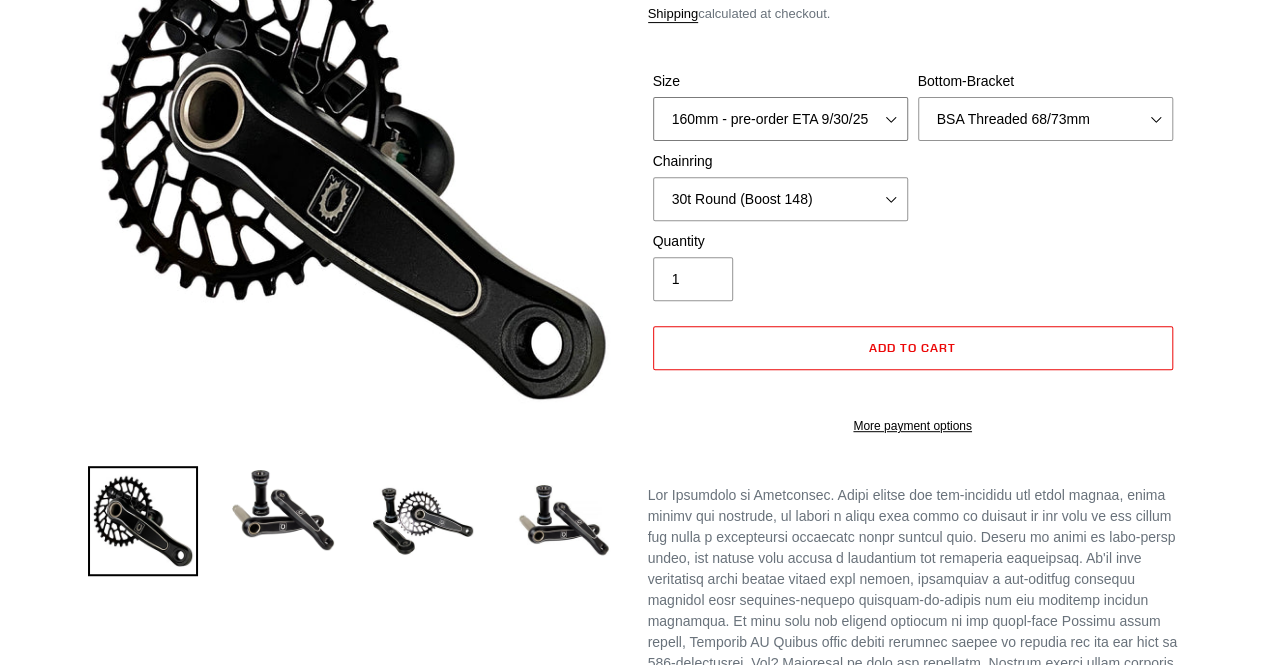 click on "150mm - pre-order ETA [DATE]
155mm - pre-order ETA [DATE]
160mm - pre-order ETA [DATE]
165mm - pre-order ETA [DATE]
170mm" at bounding box center [780, 119] 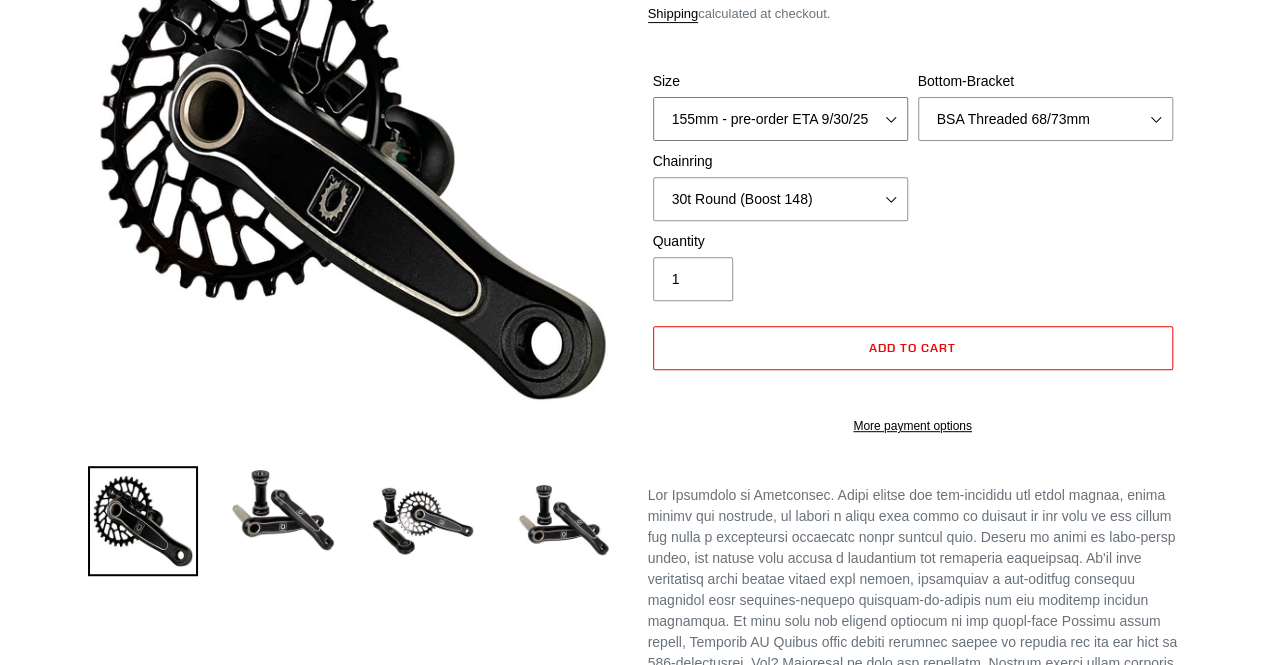 click on "150mm - pre-order ETA [DATE]
155mm - pre-order ETA [DATE]
160mm - pre-order ETA [DATE]
165mm - pre-order ETA [DATE]
170mm" at bounding box center (780, 119) 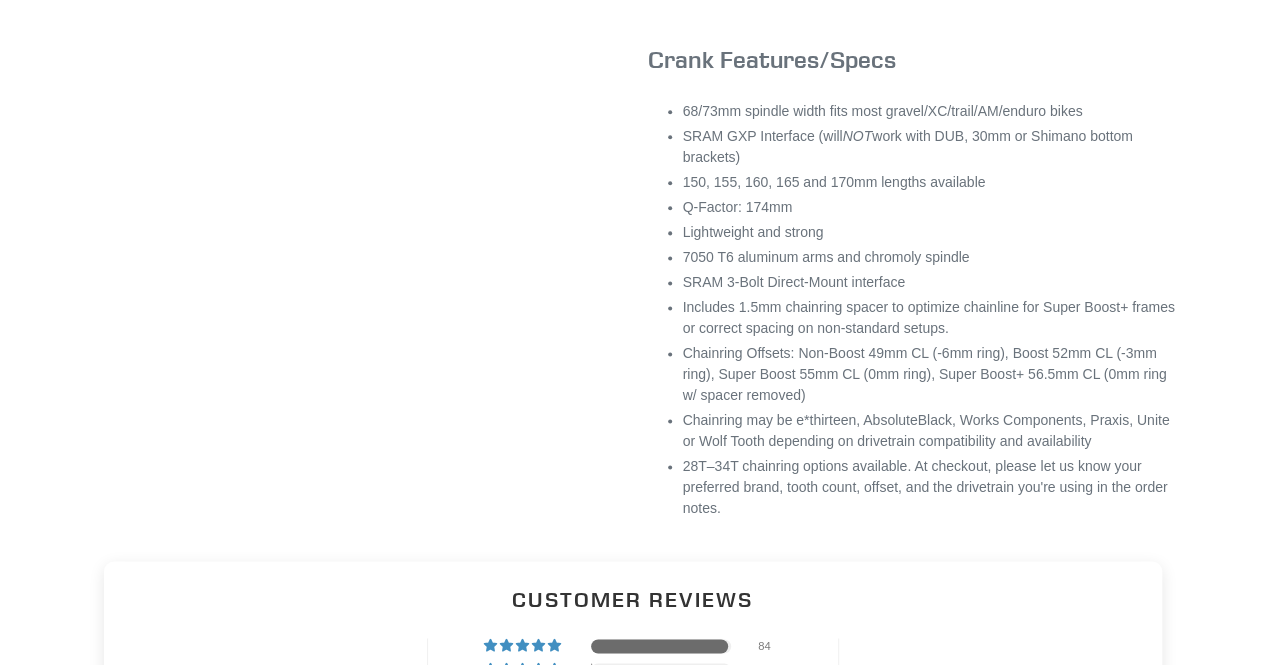 scroll, scrollTop: 1200, scrollLeft: 0, axis: vertical 